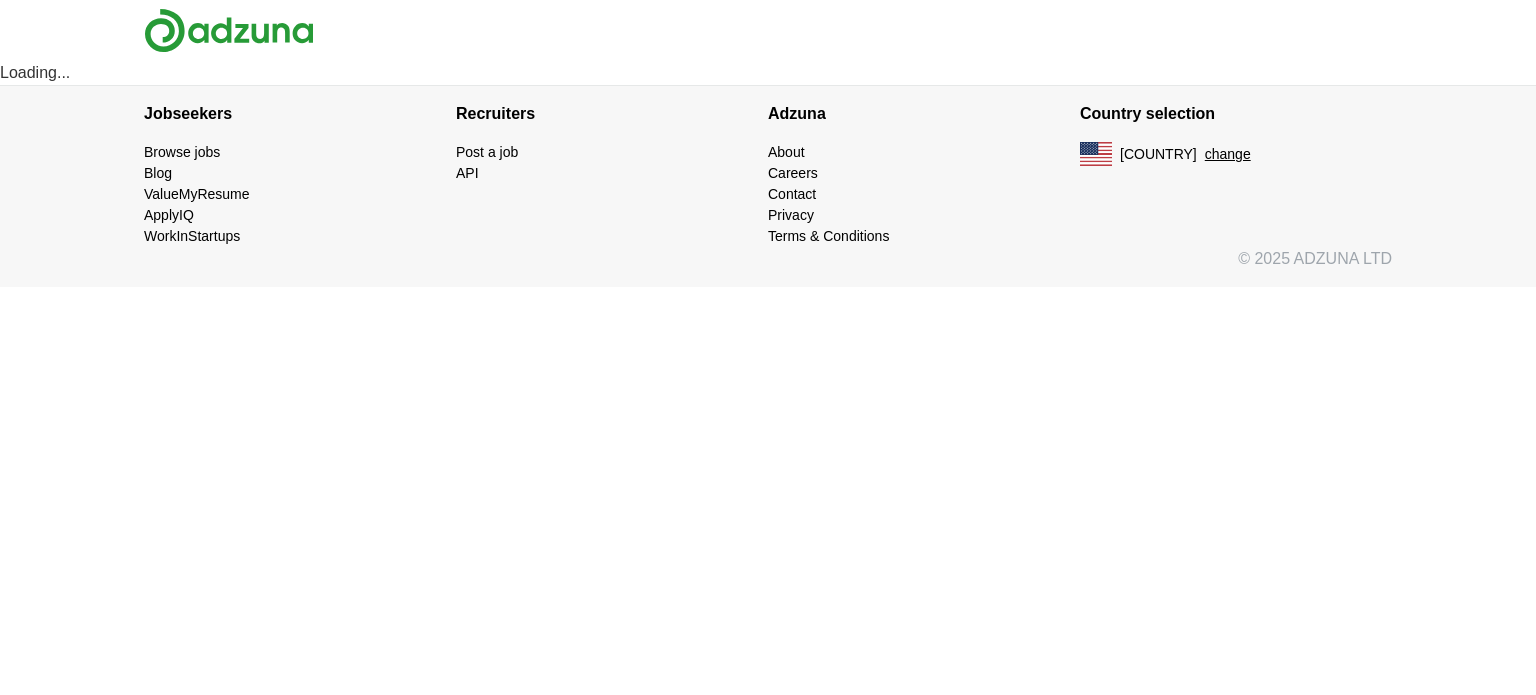 scroll, scrollTop: 0, scrollLeft: 0, axis: both 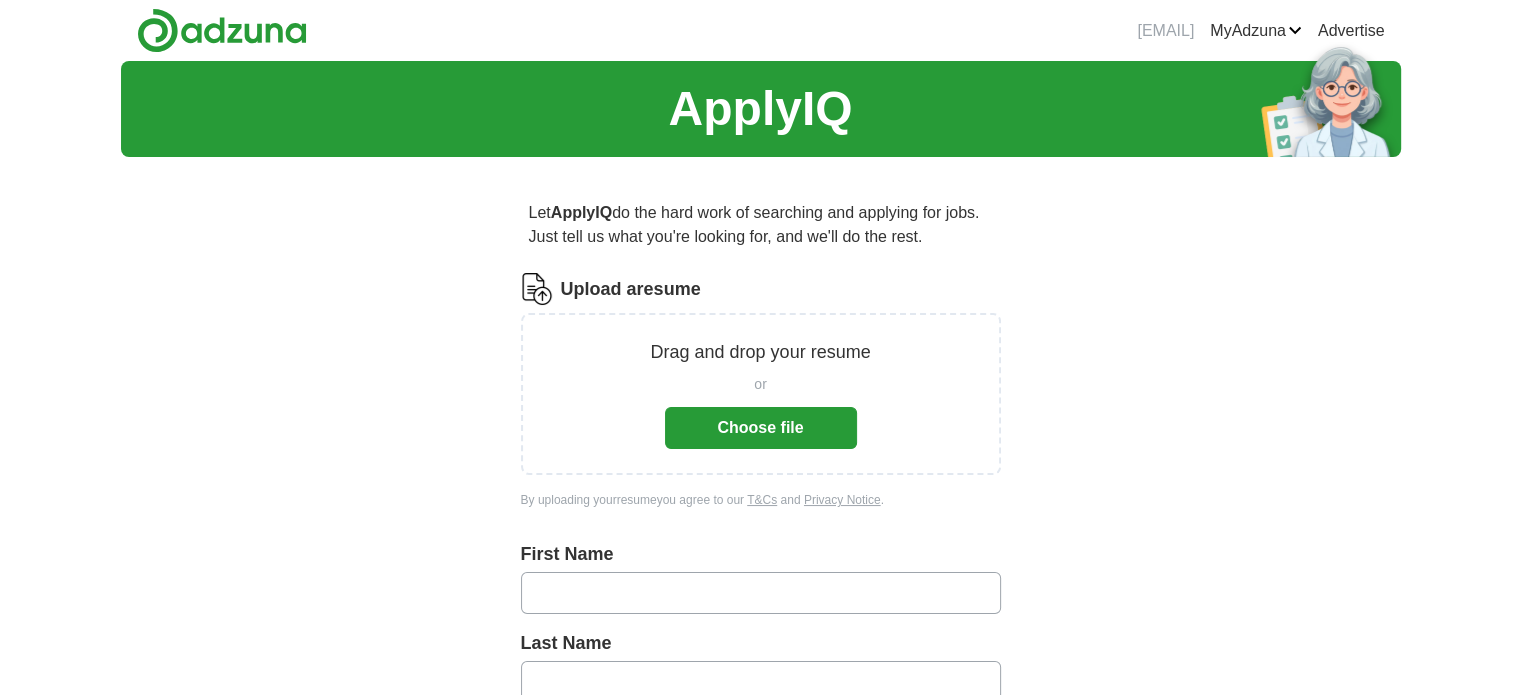 click on "Choose file" at bounding box center (761, 428) 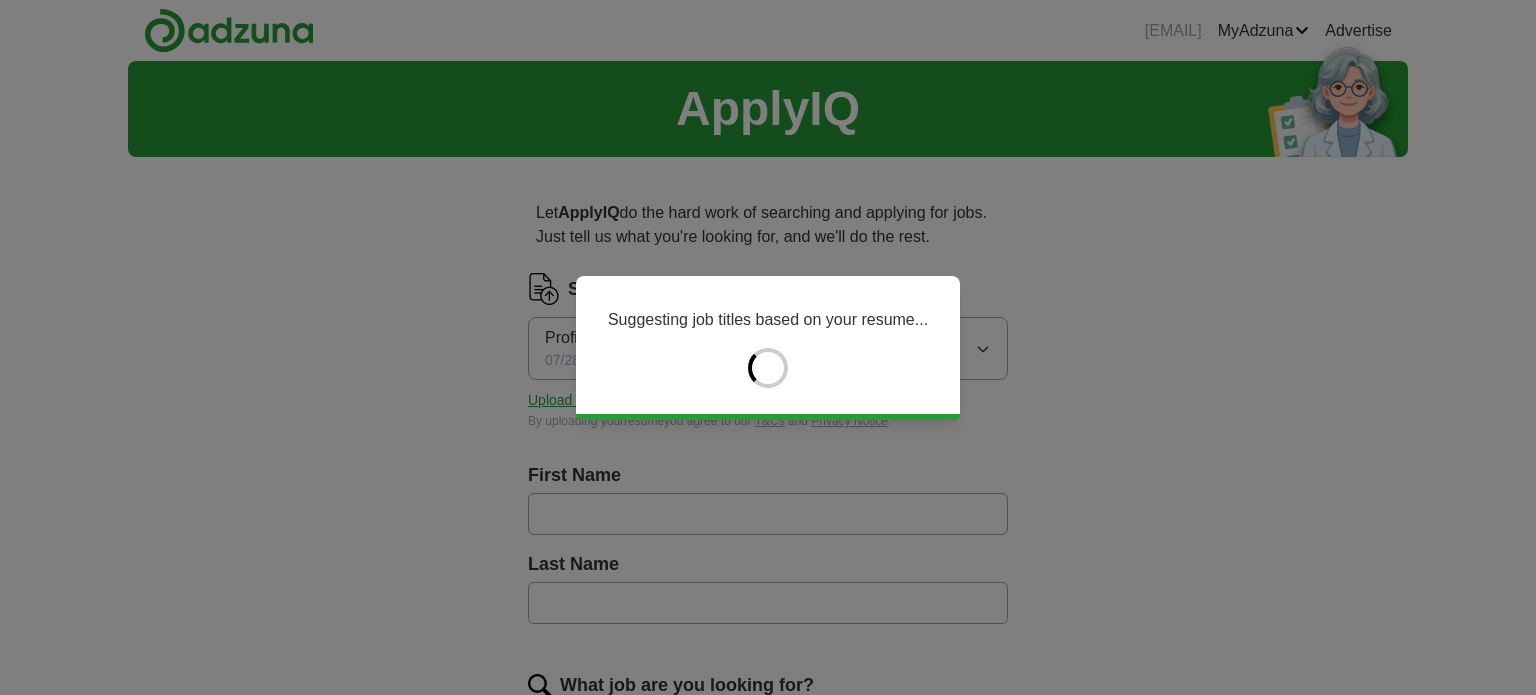 type on "*******" 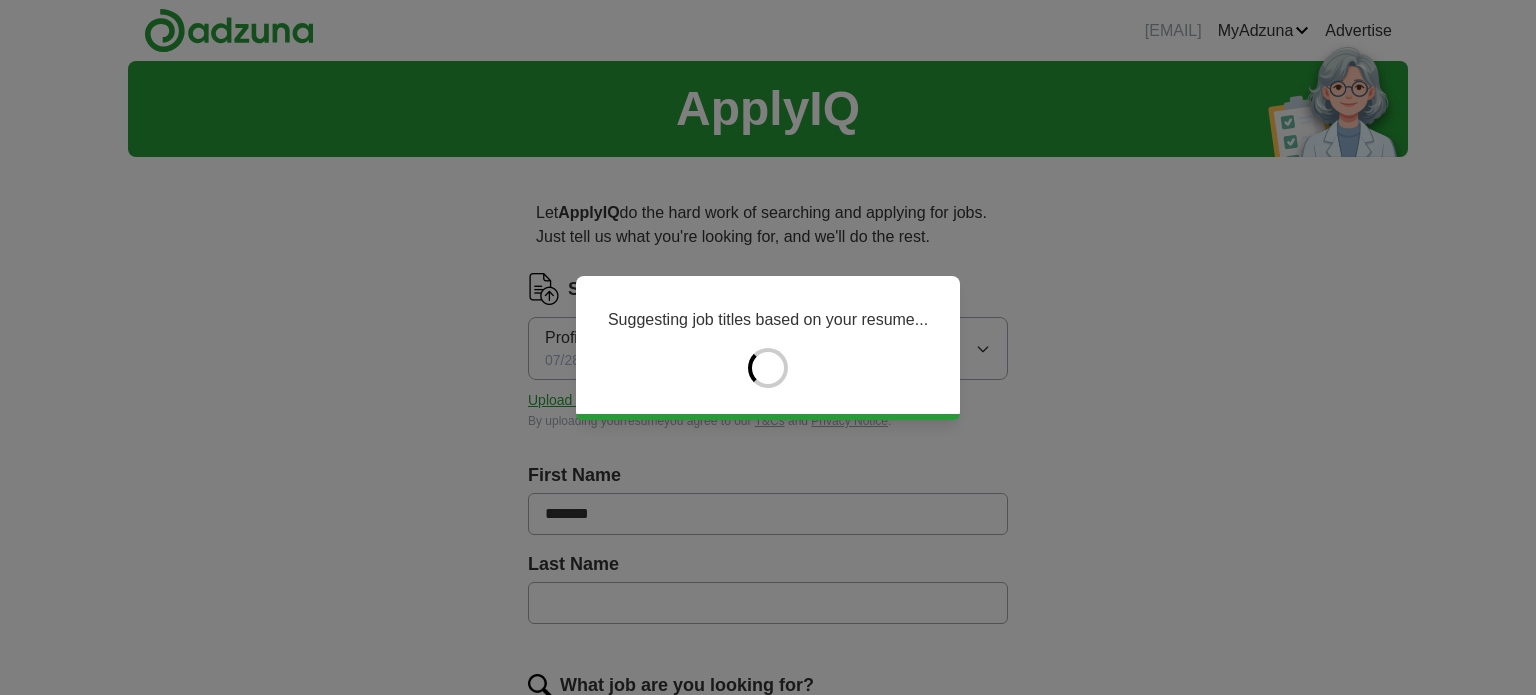 type on "*******" 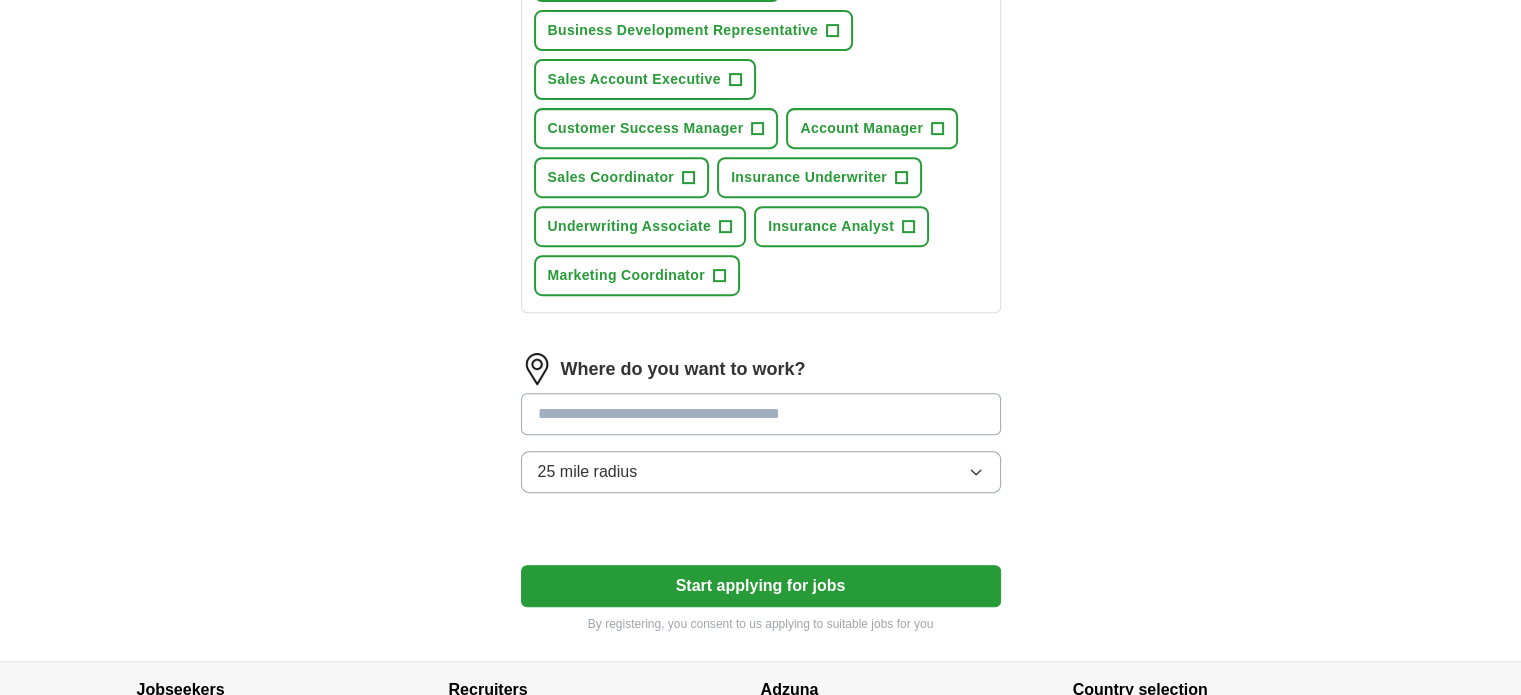 scroll, scrollTop: 844, scrollLeft: 0, axis: vertical 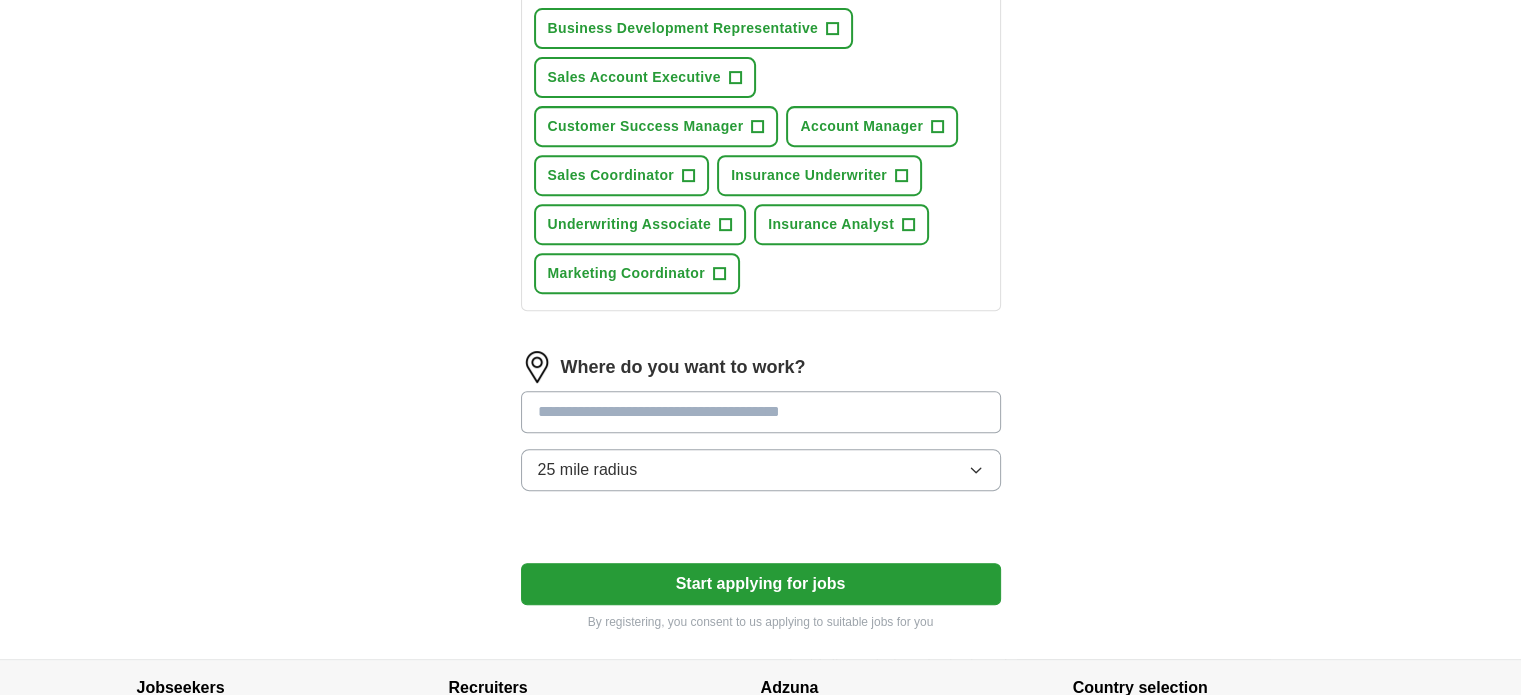click on "25 mile radius" at bounding box center (761, 470) 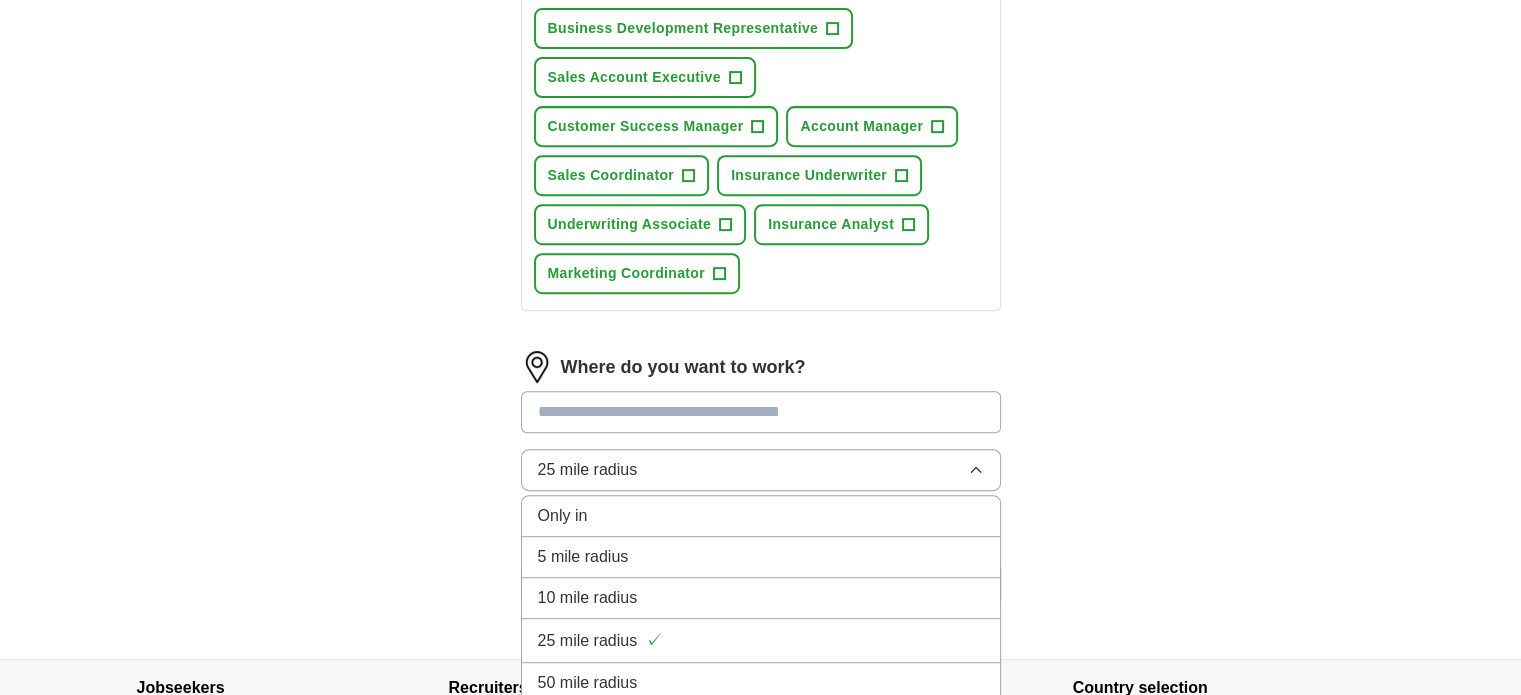click on "10 mile radius" at bounding box center (761, 598) 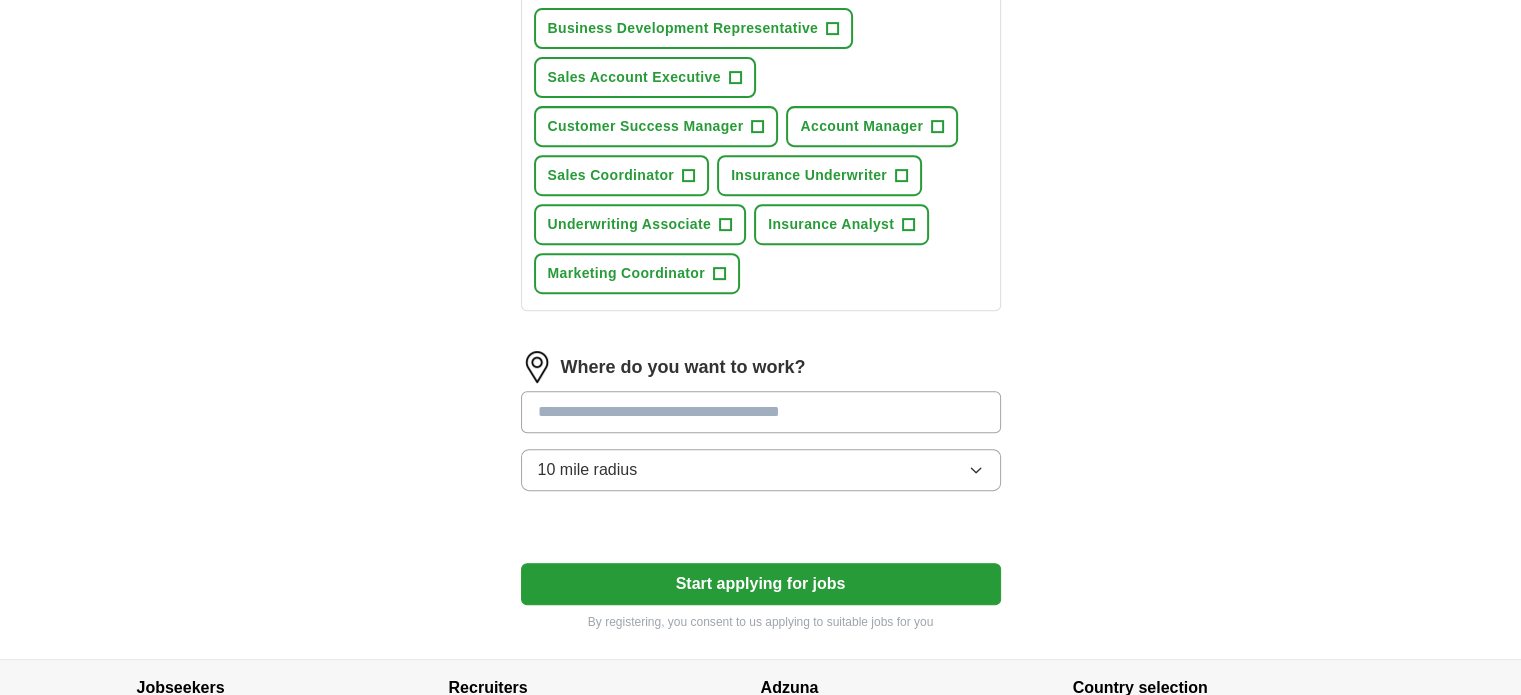 click at bounding box center (761, 412) 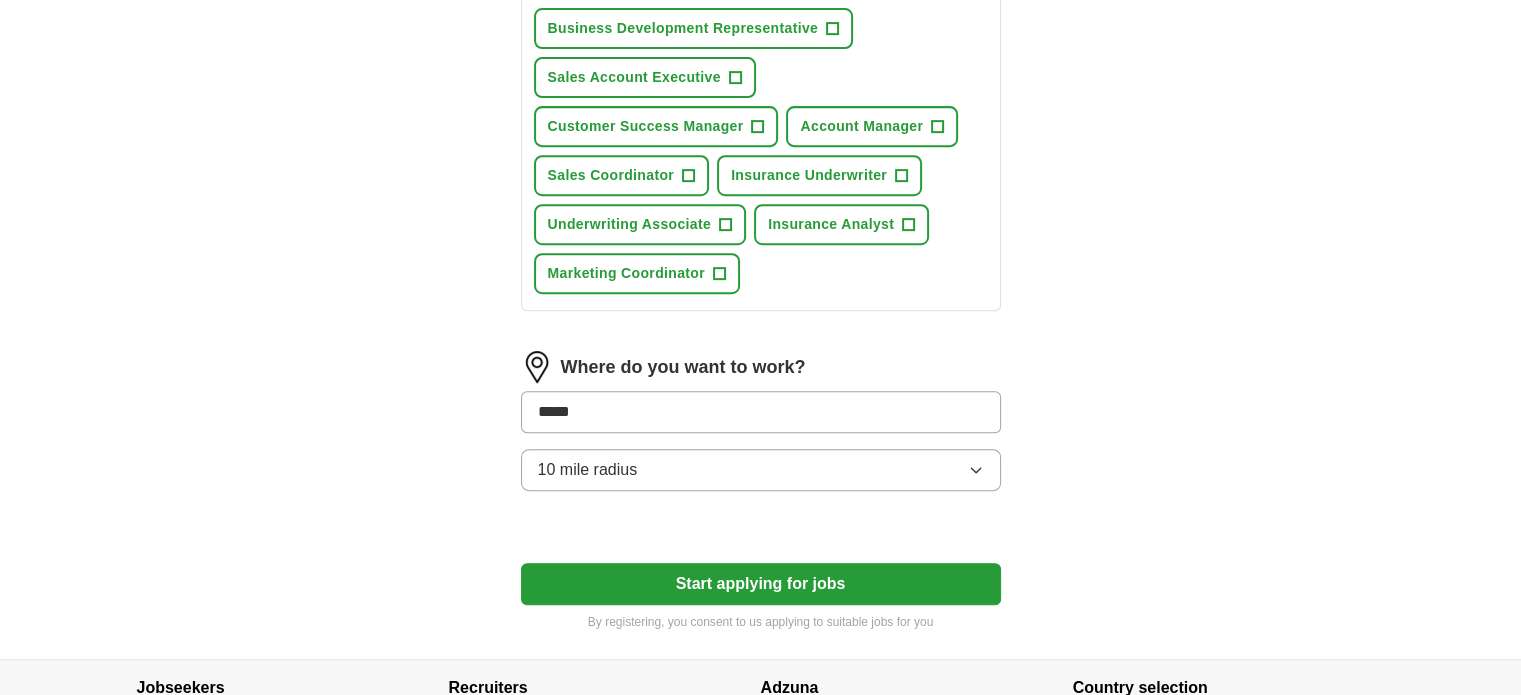 type on "******" 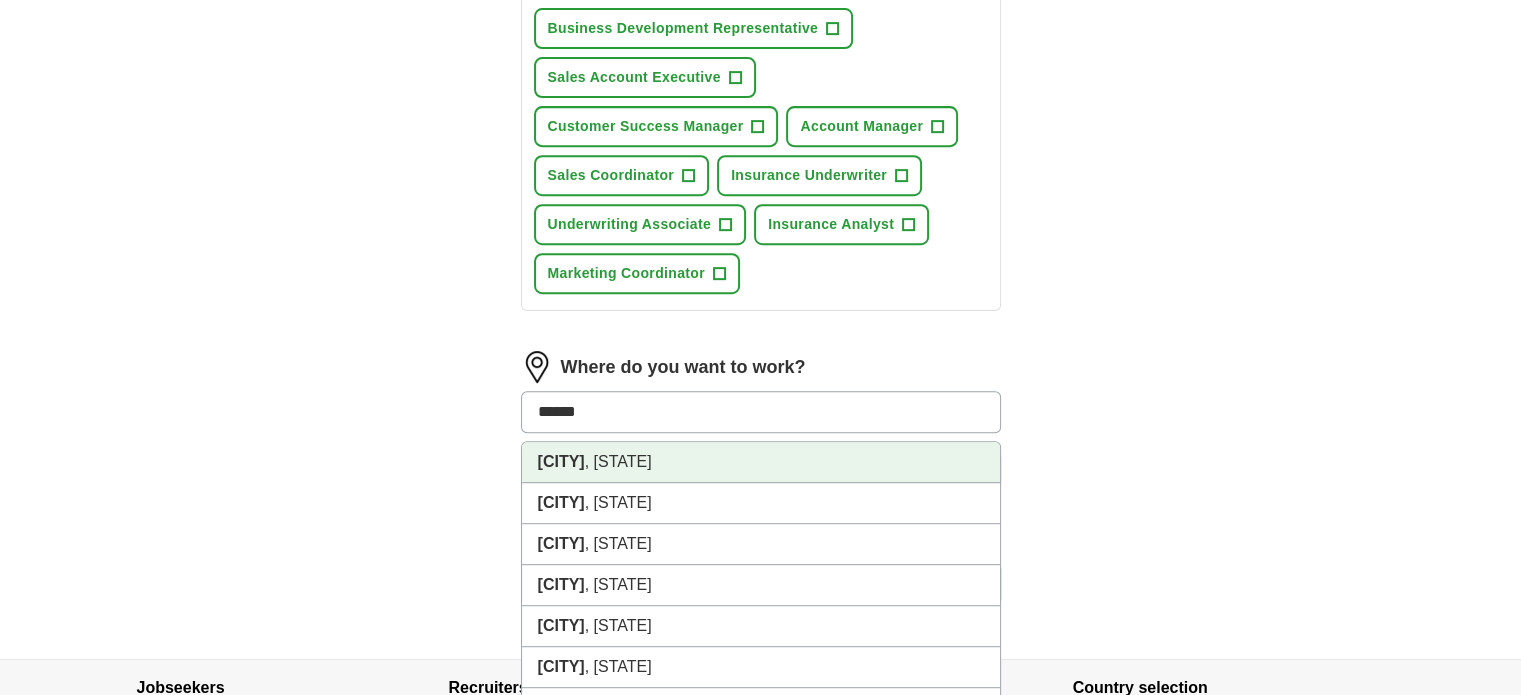 click on "[CITY] , [STATE]" at bounding box center [761, 462] 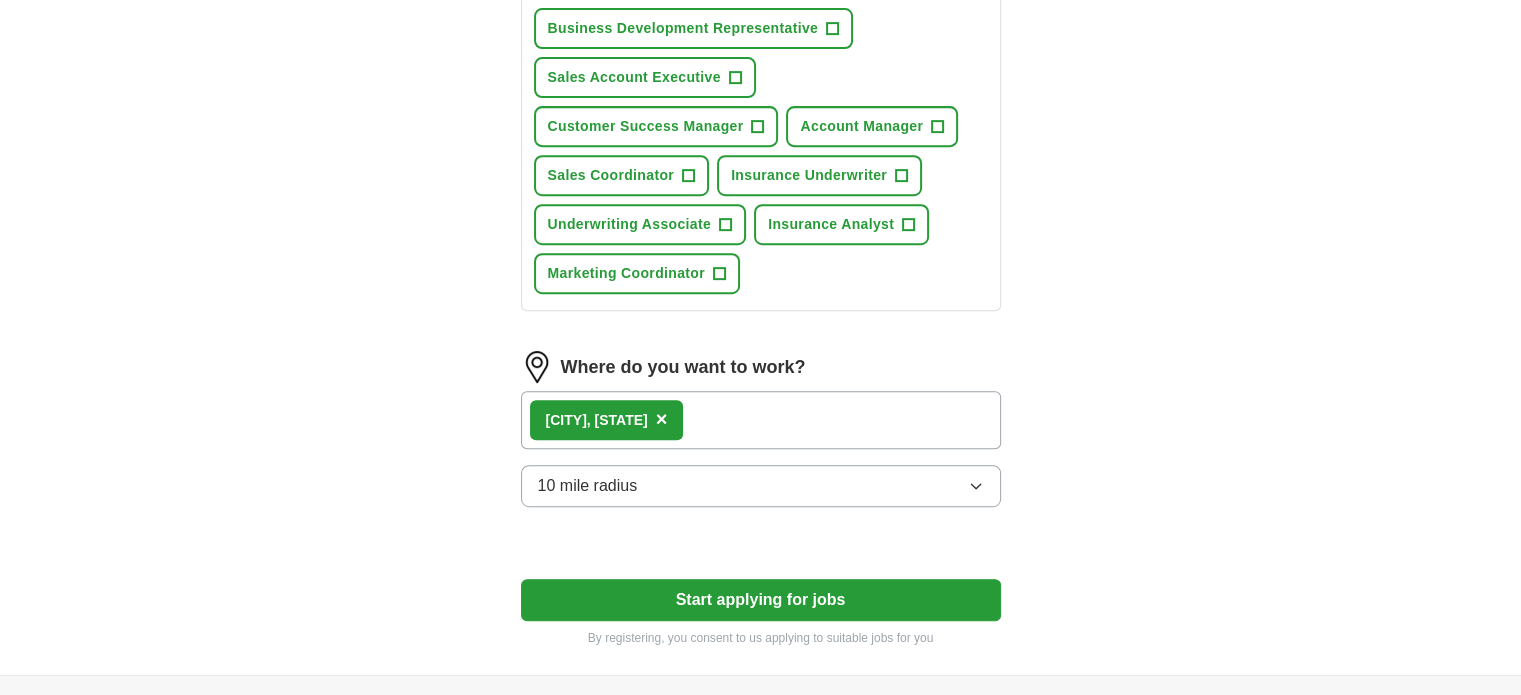 click on "ApplyIQ Let  ApplyIQ  do the hard work of searching and applying for jobs. Just tell us what you're looking for, and we'll do the rest. Select a resume Profile -1-.pdf 07/28/2025, 10:06 Upload a different  resume By uploading your  resume  you agree to our   T&Cs   and   Privacy Notice . First Name ******* Last Name ******* What job are you looking for? Enter or select a minimum of 3 job titles (4-8 recommended) Client Relationship Manager + Business Development Representative + Sales Account Executive + Customer Success Manager + Account Manager + Sales Coordinator + Insurance Underwriter + Underwriting Associate + Insurance Analyst + Marketing Coordinator + Where do you want to work? Dallas , [STATE] × 10 mile radius Start applying for jobs By registering, you consent to us applying to suitable jobs for you" at bounding box center [761, -54] 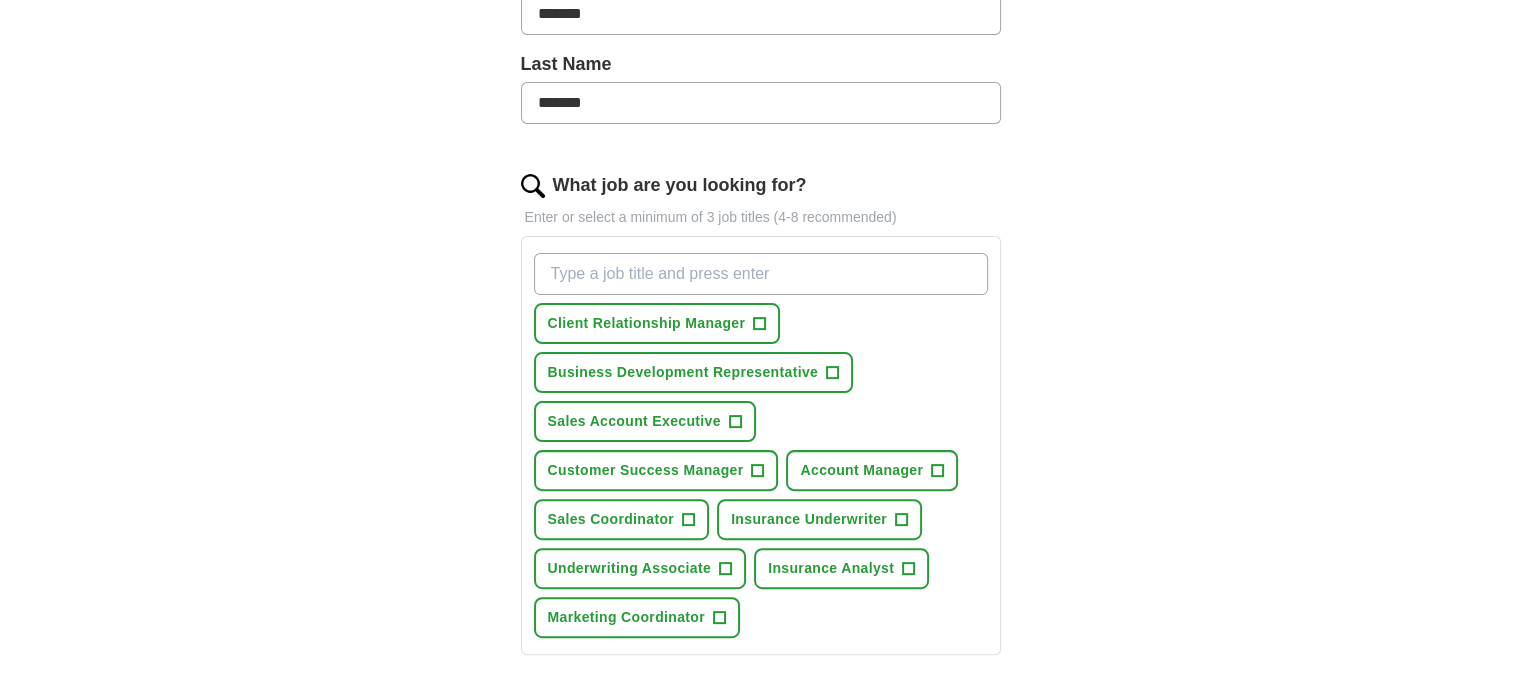 scroll, scrollTop: 492, scrollLeft: 0, axis: vertical 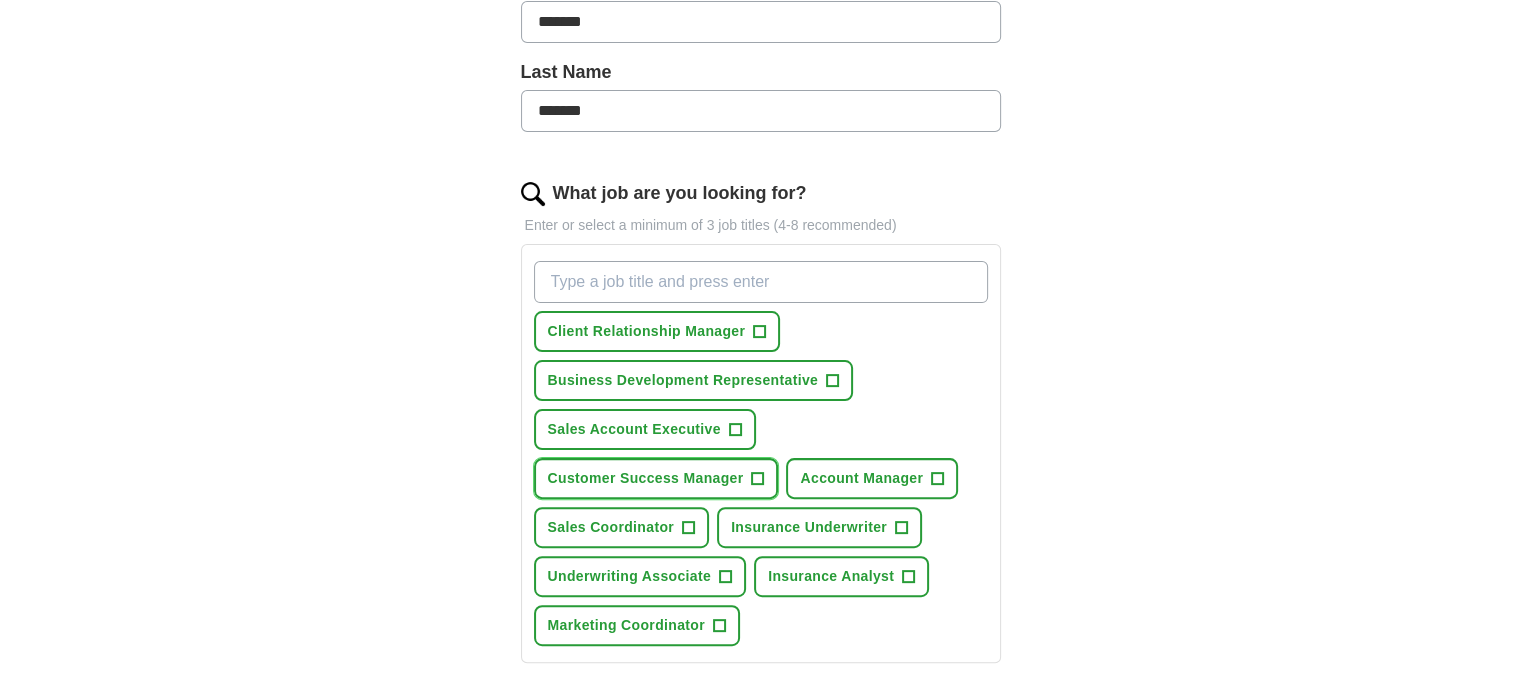 click on "+" at bounding box center [758, 479] 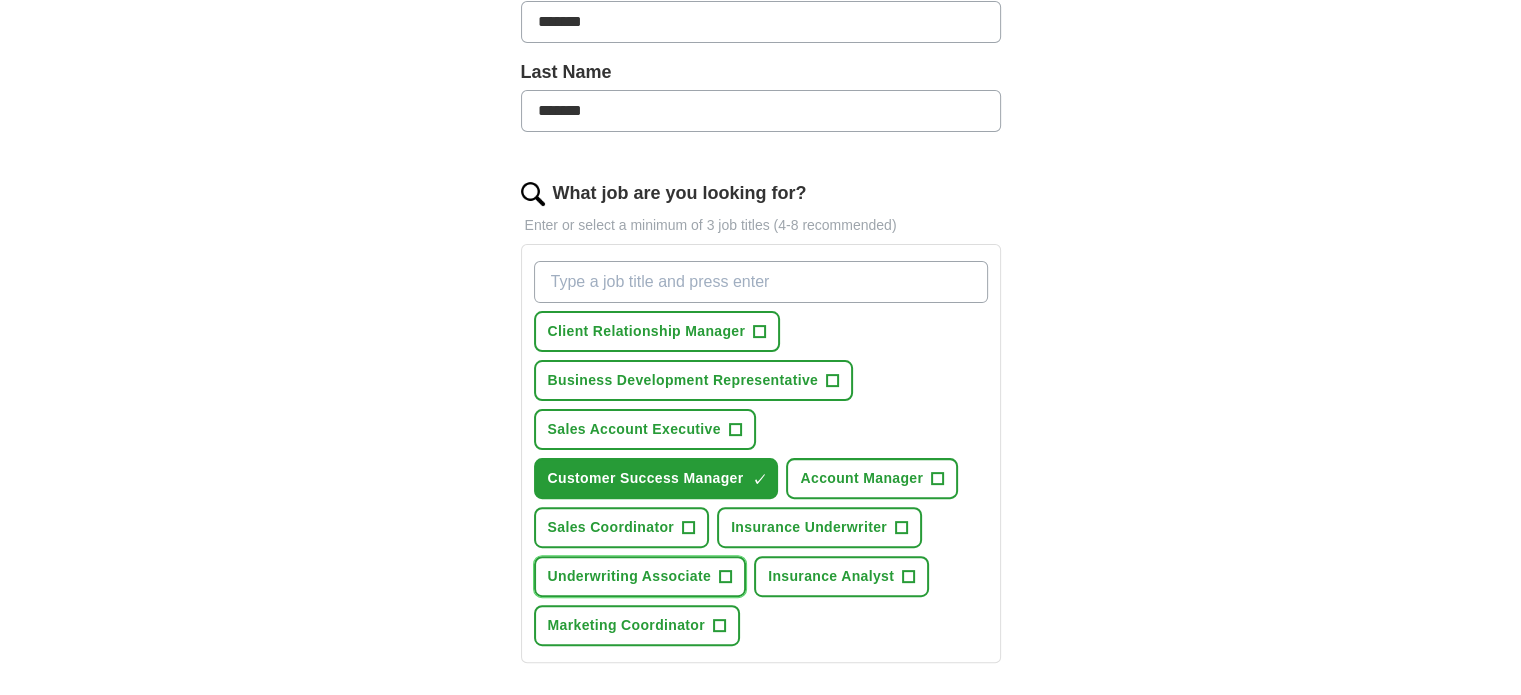 click on "+" at bounding box center (726, 577) 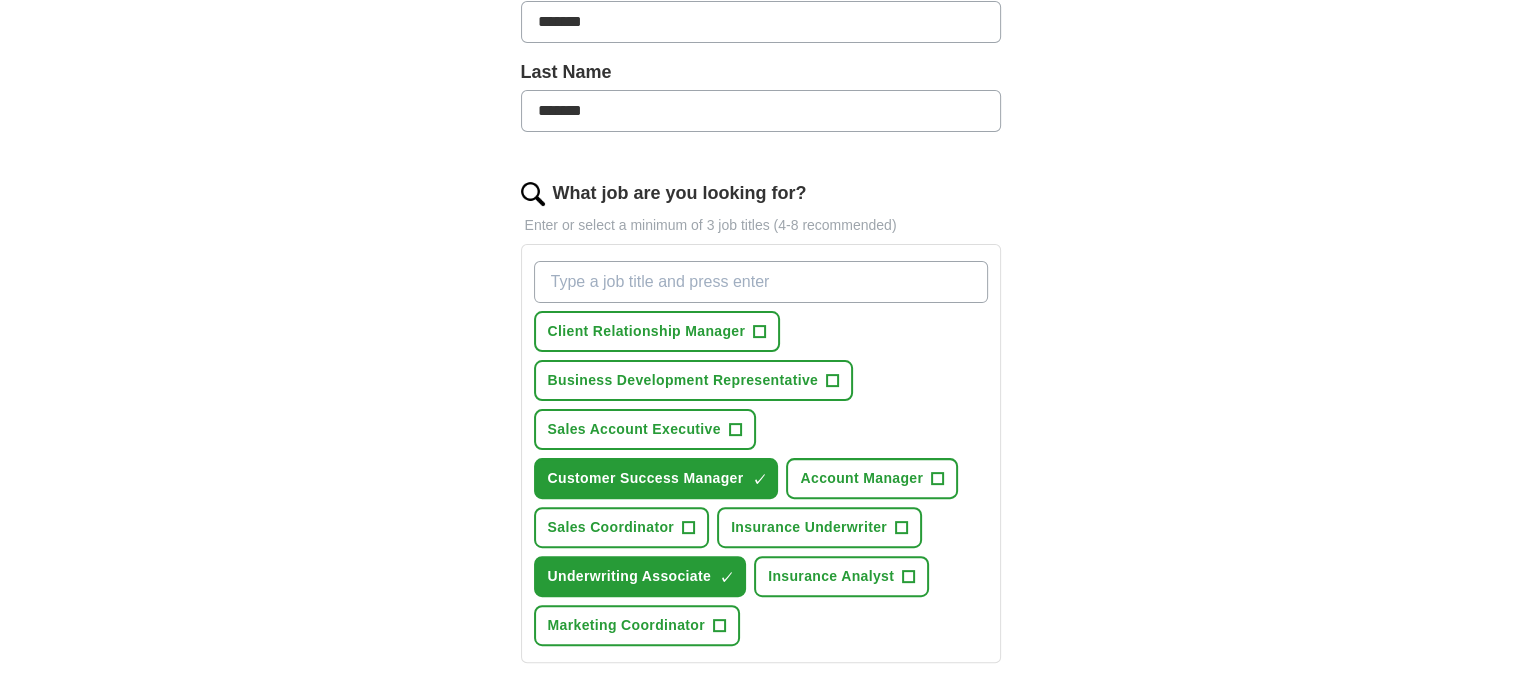 click on "What job are you looking for?" at bounding box center (761, 282) 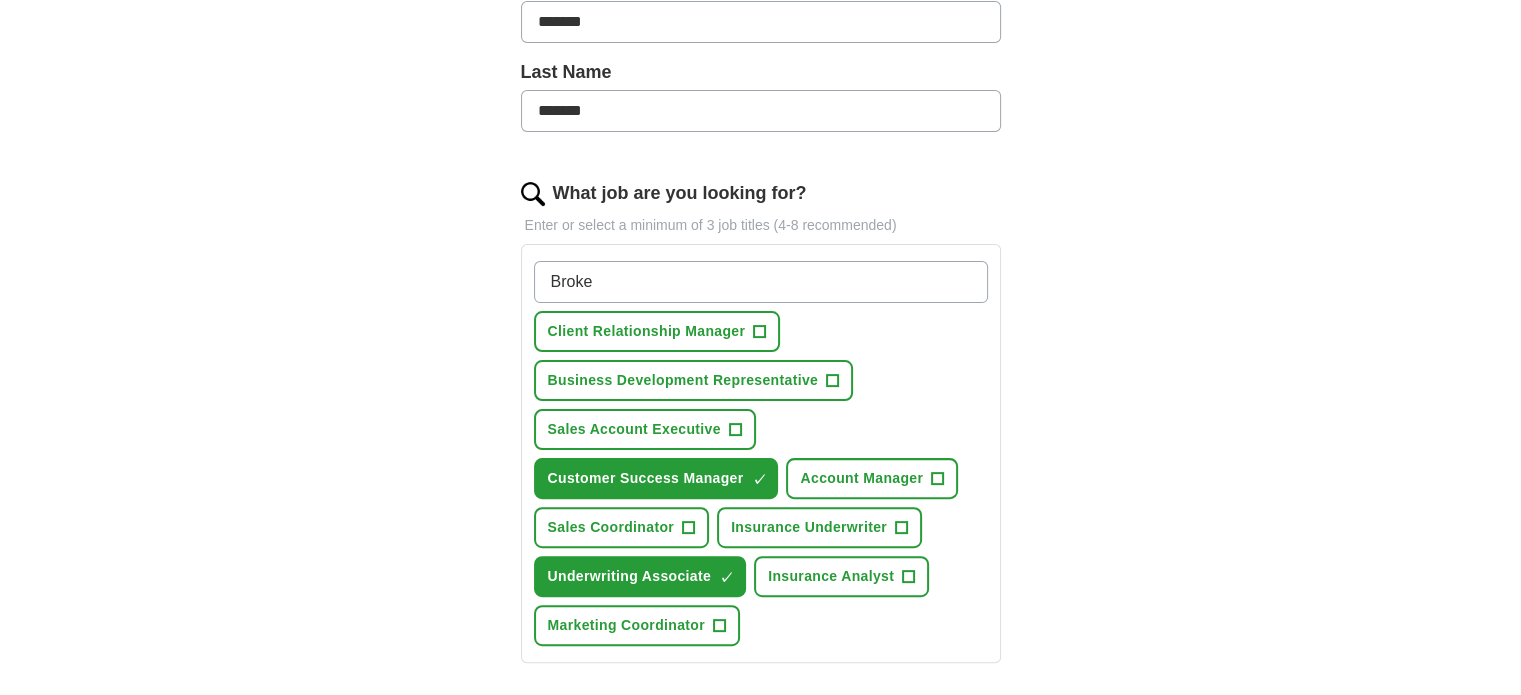 type on "Broker" 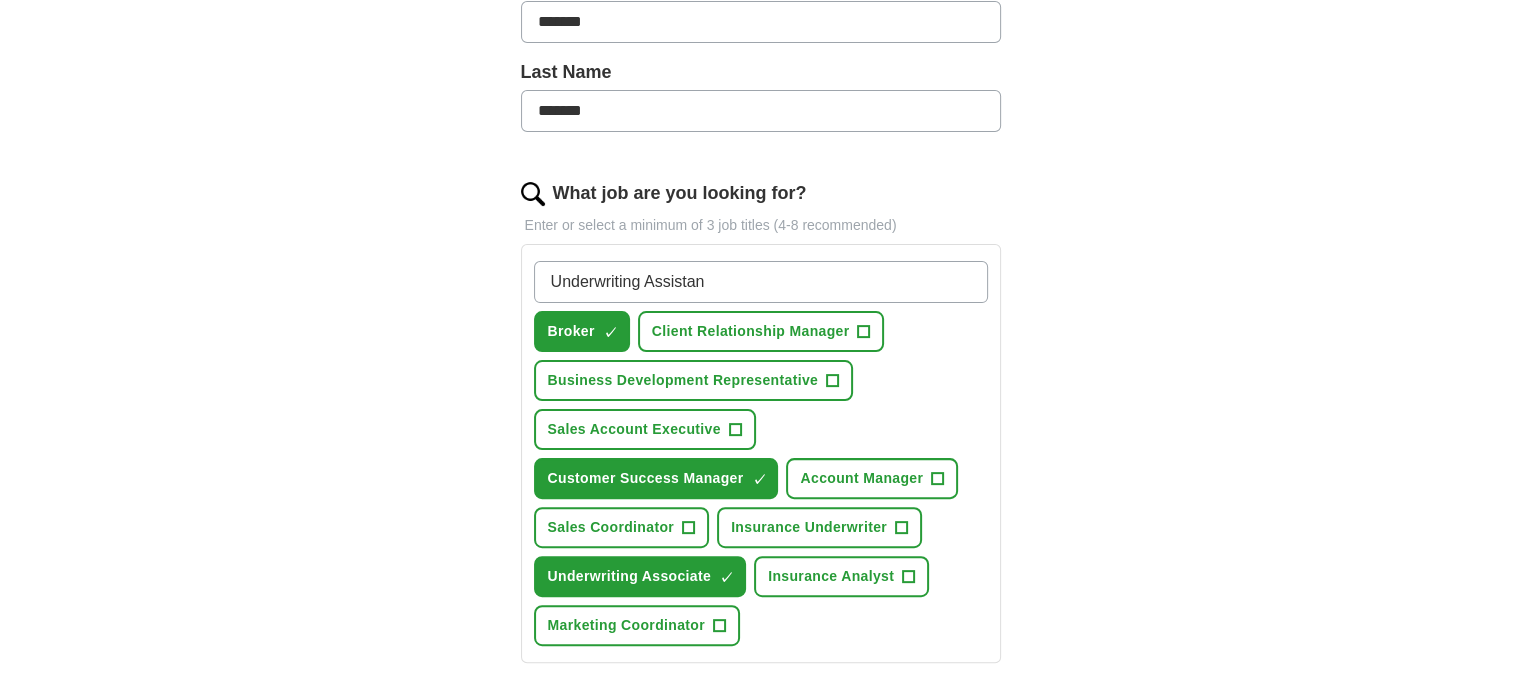 type on "Underwriting Assistant" 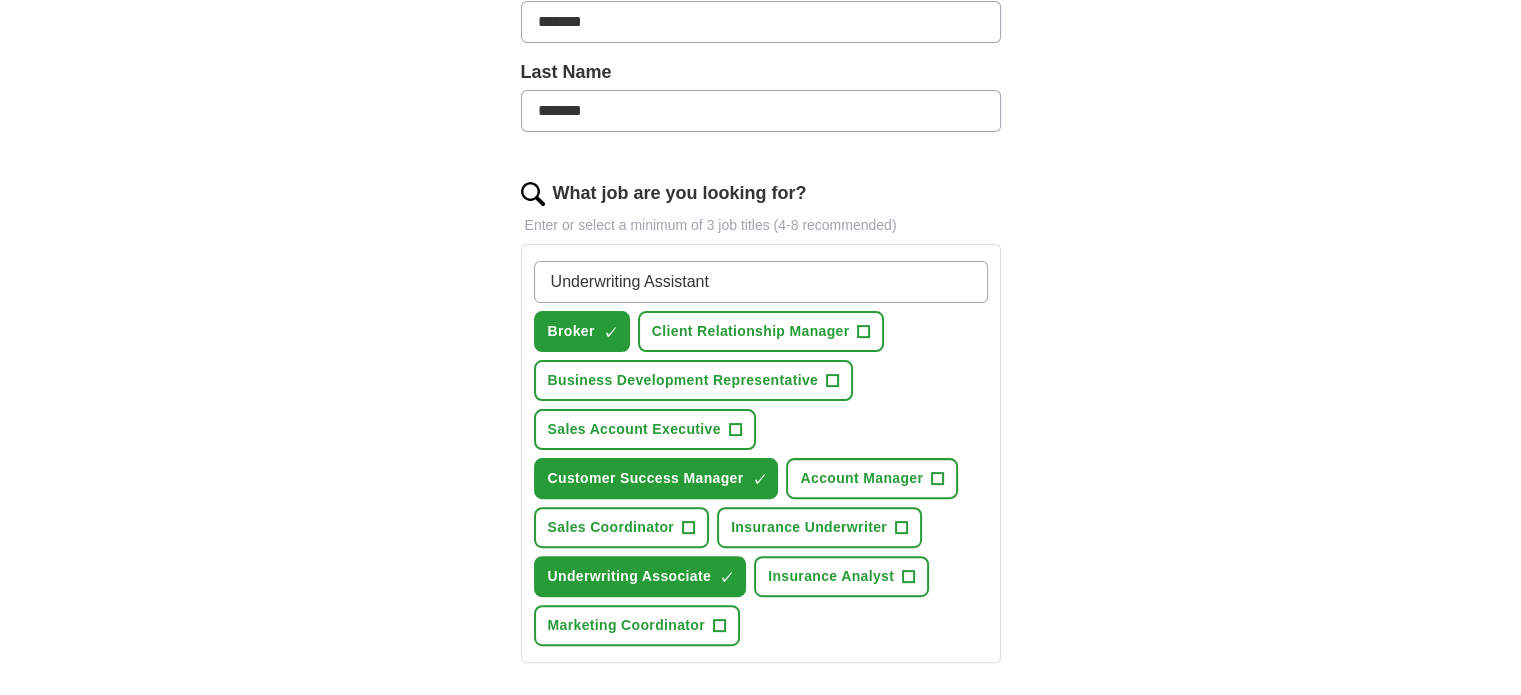type 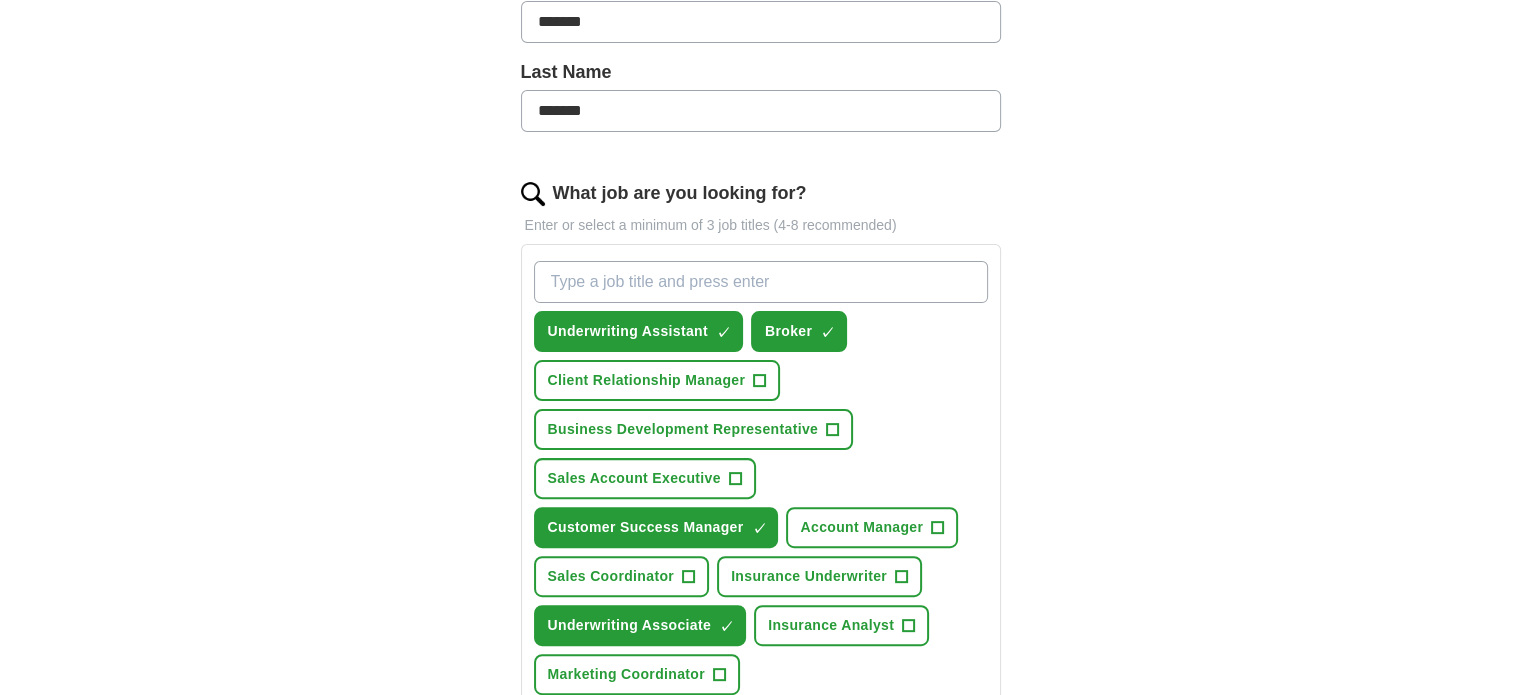 scroll, scrollTop: 1064, scrollLeft: 0, axis: vertical 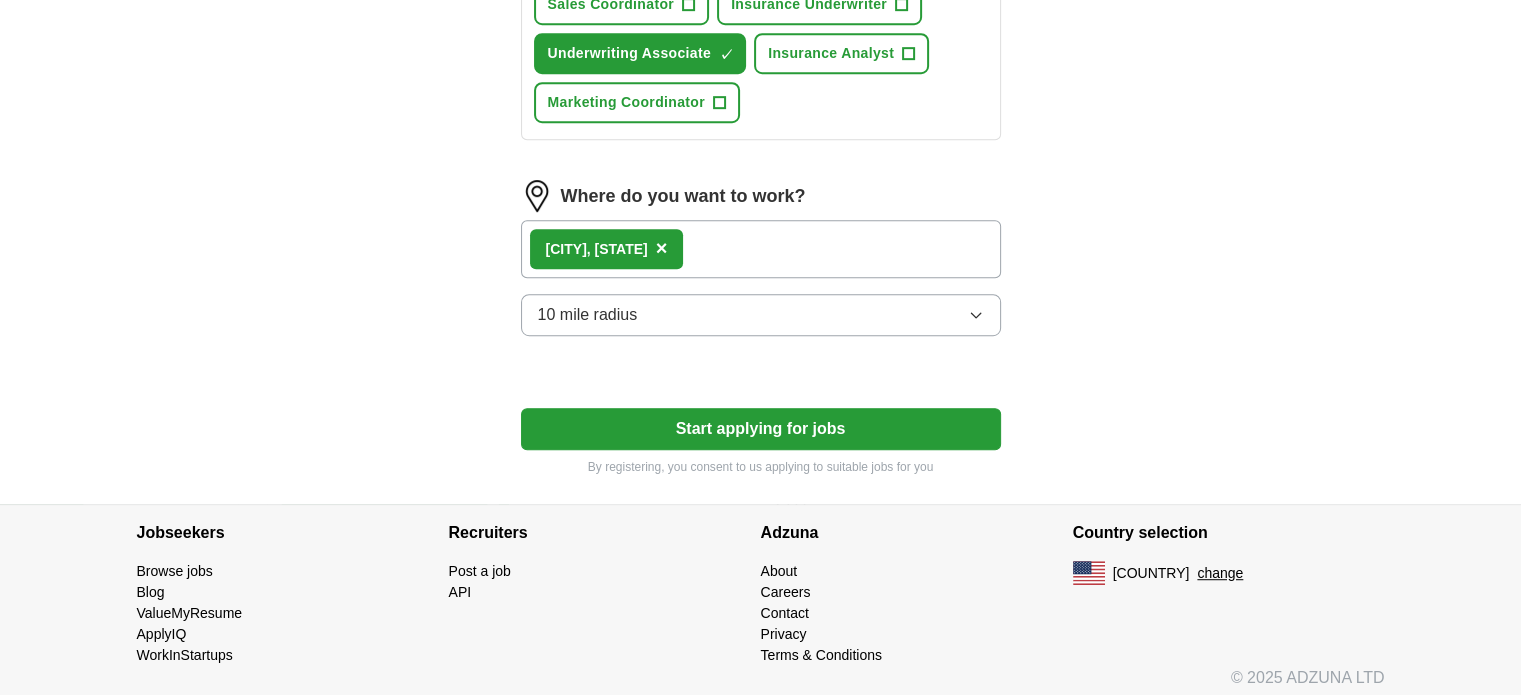 click on "Select a resume Profile -1-.pdf 07/28/2025, 10:06 Upload a different  resume By uploading your  resume  you agree to our   T&Cs   and   Privacy Notice . First Name ******* Last Name ******* What job are you looking for? Enter or select a minimum of 3 job titles (4-8 recommended) Underwriting Assistant ✓ × Broker ✓ × Client Relationship Manager + Business Development Representative + Sales Account Executive + Customer Success Manager ✓ × Account Manager + Sales Coordinator + Insurance Underwriter + Underwriting Associate ✓ × Insurance Analyst + Marketing Coordinator + Where do you want to work? Dallas , [STATE] × 10 mile radius Start applying for jobs By registering, you consent to us applying to suitable jobs for you" at bounding box center [761, -158] 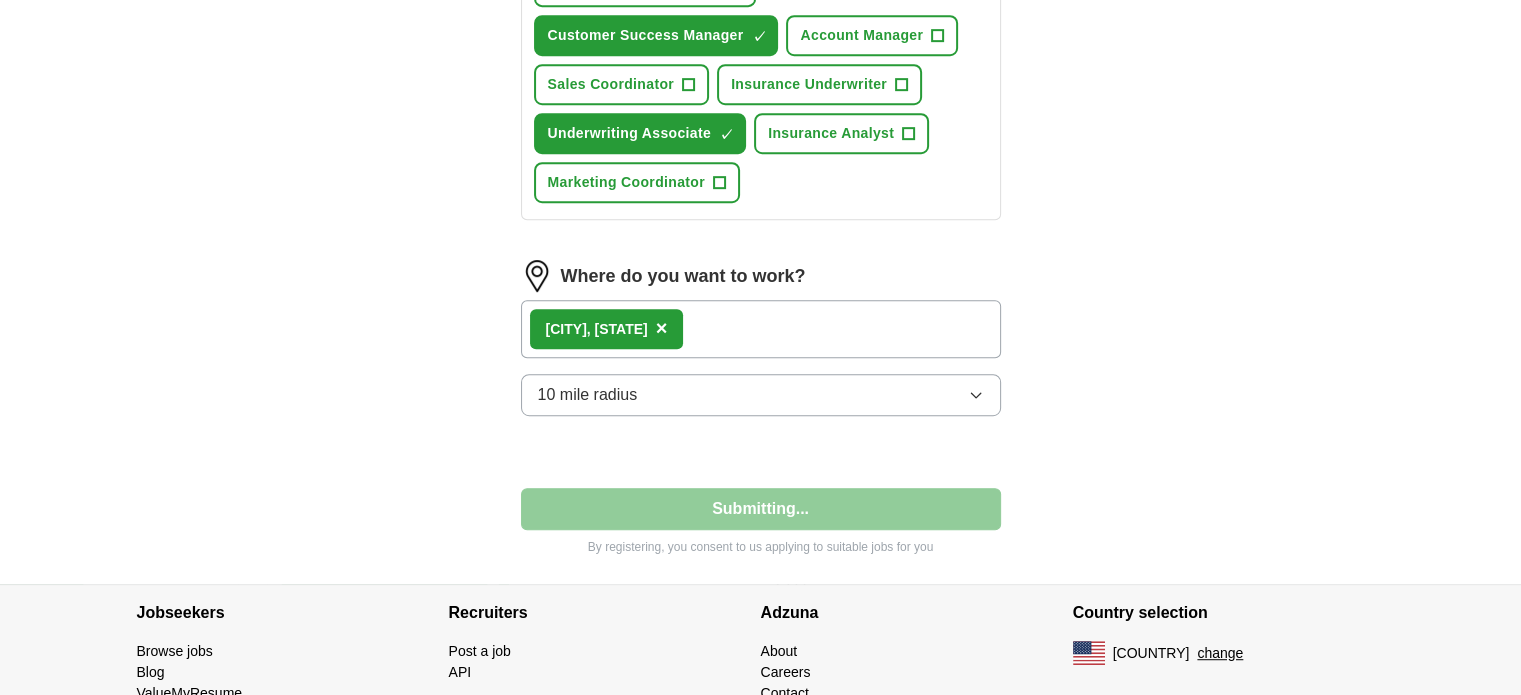 select on "**" 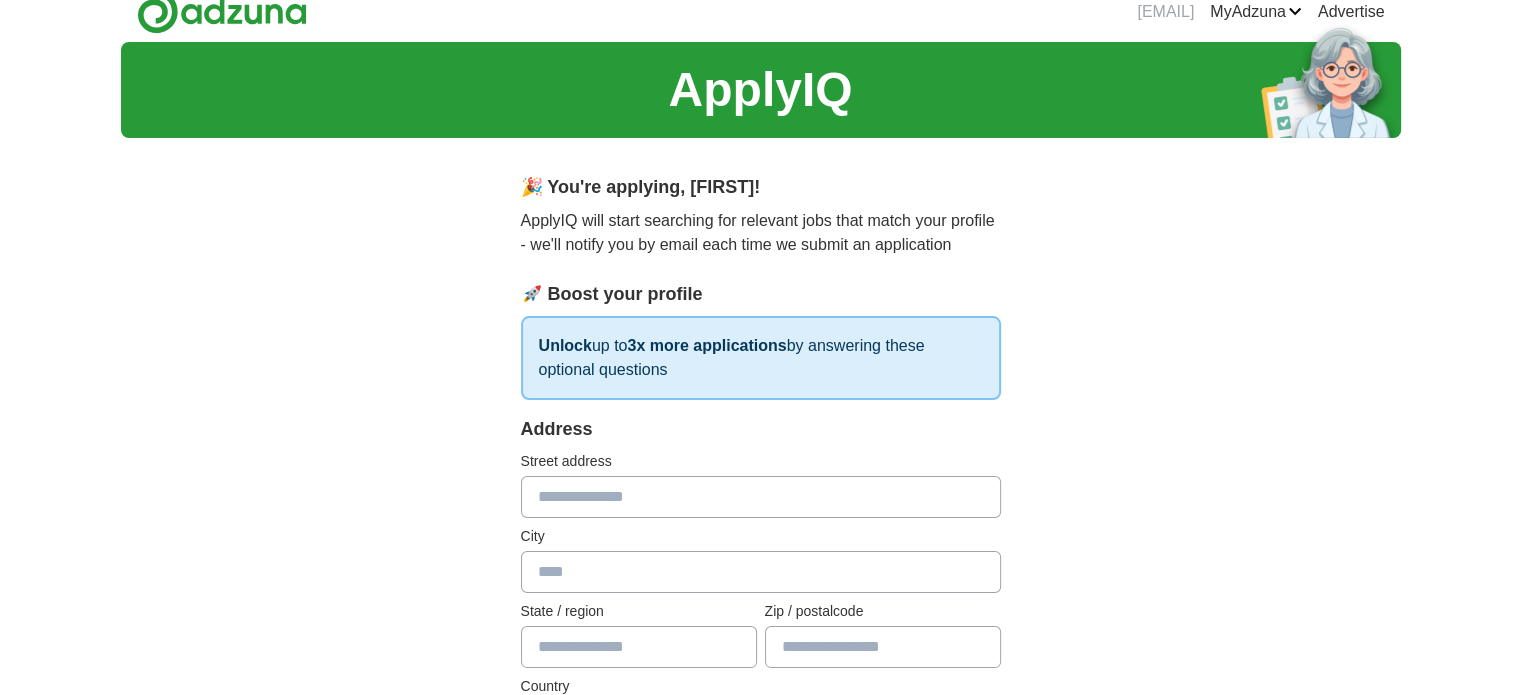 scroll, scrollTop: 0, scrollLeft: 0, axis: both 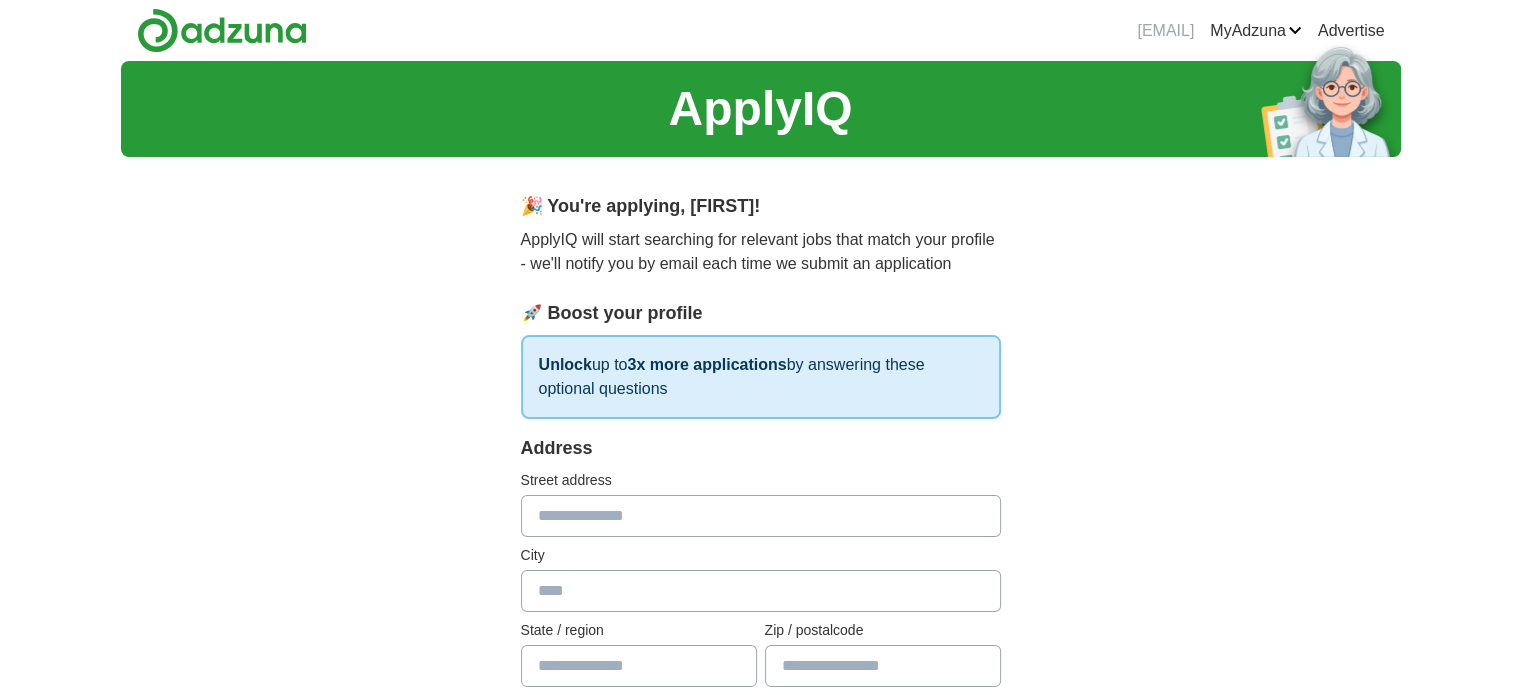 click at bounding box center (761, 516) 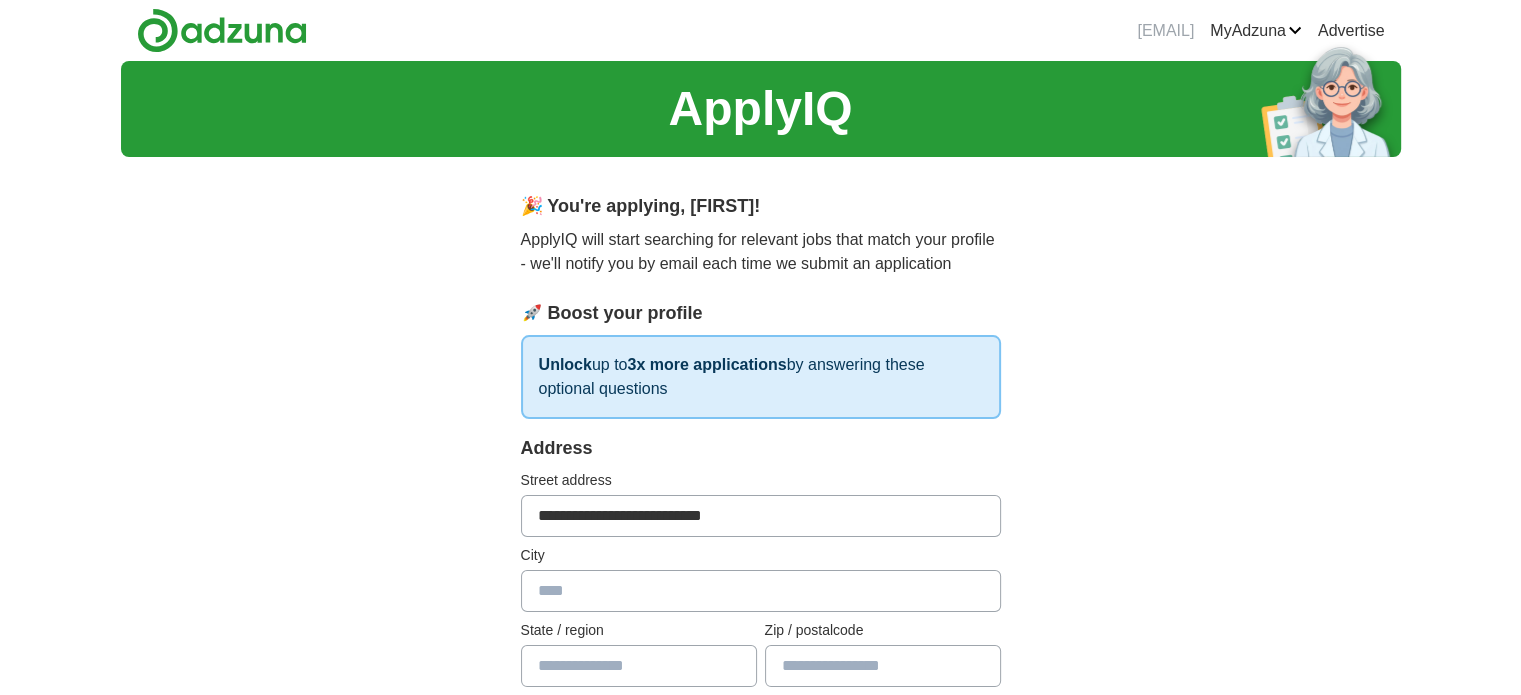 type on "**********" 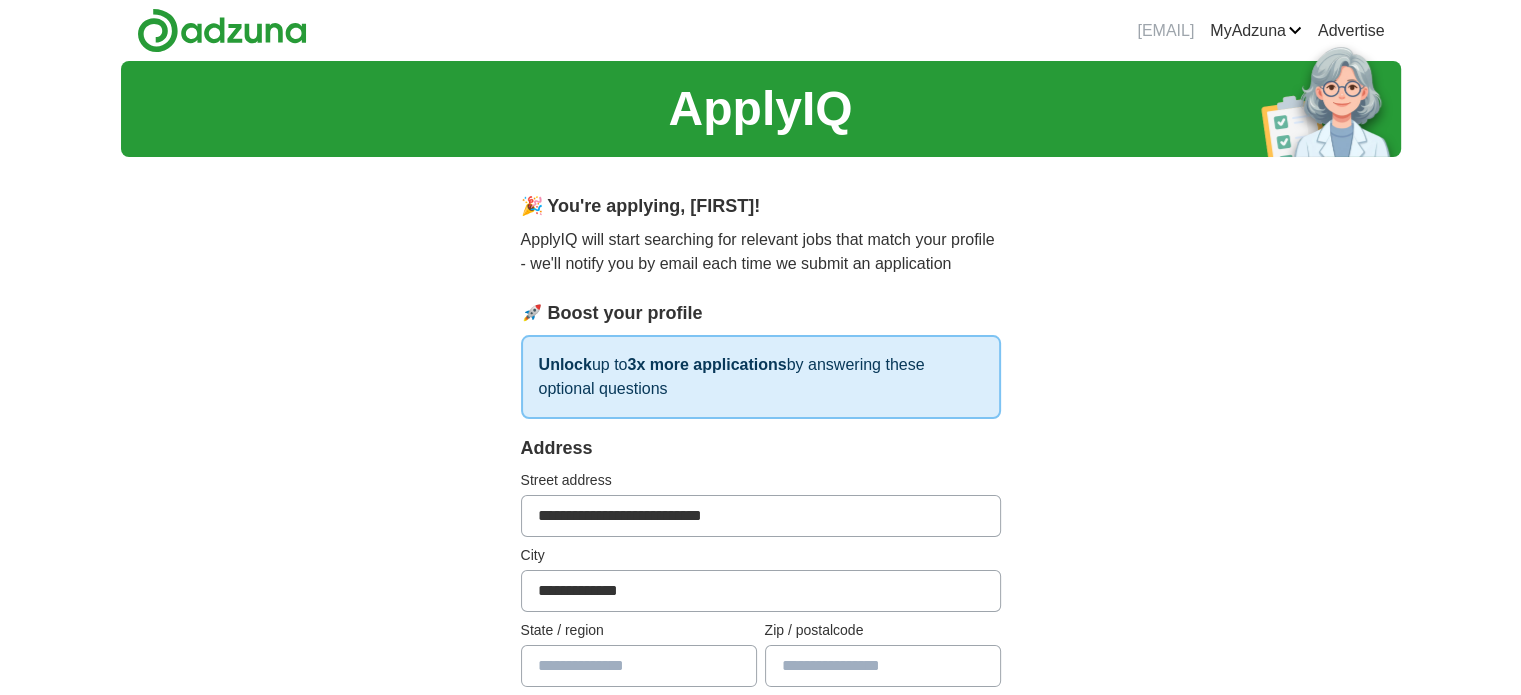 type on "**" 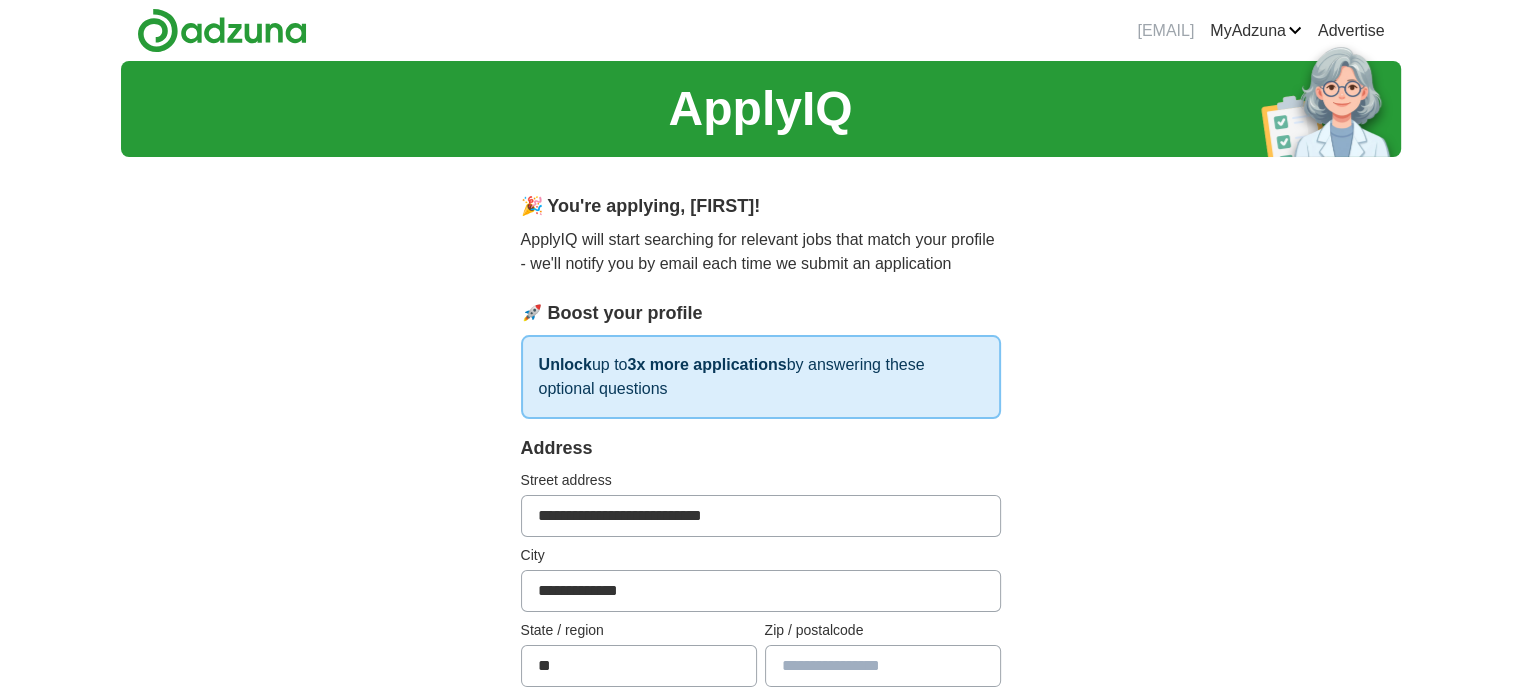type on "*****" 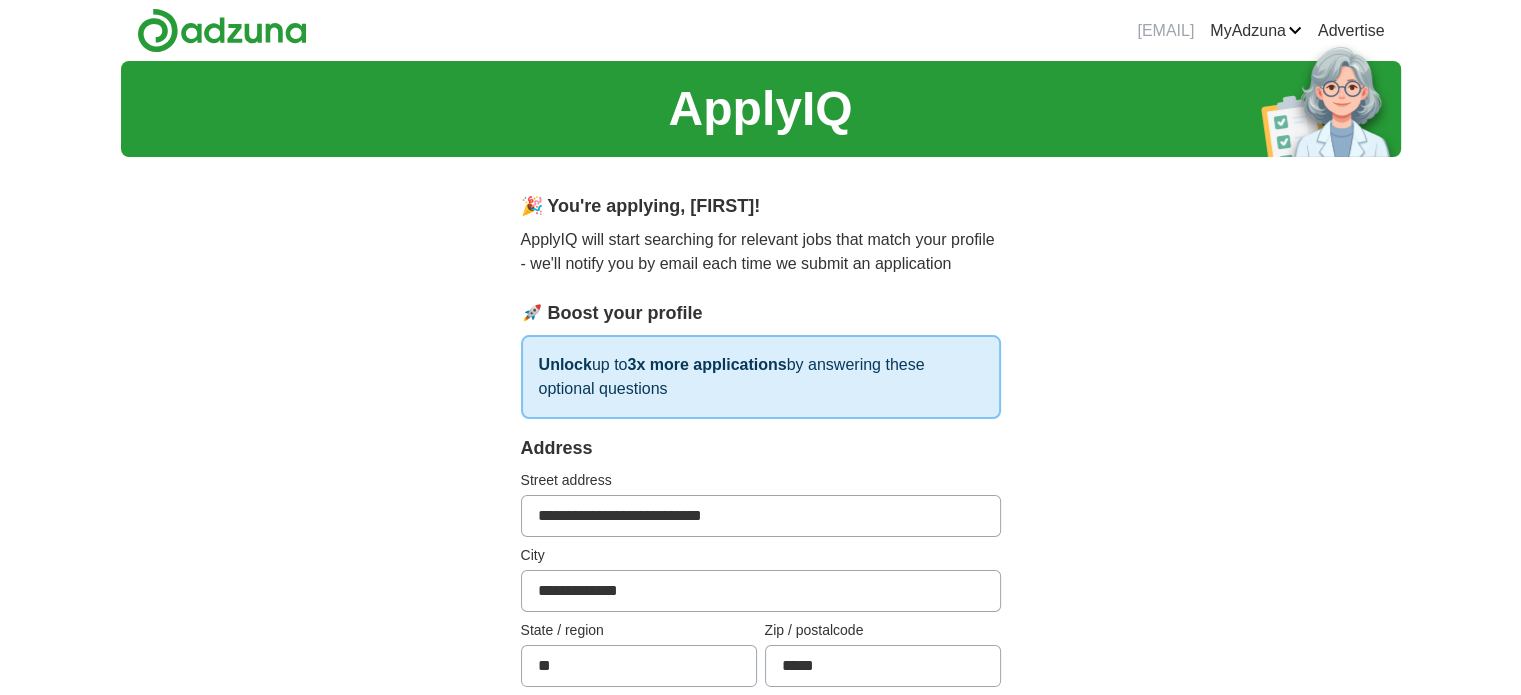 click on "**********" at bounding box center [761, 958] 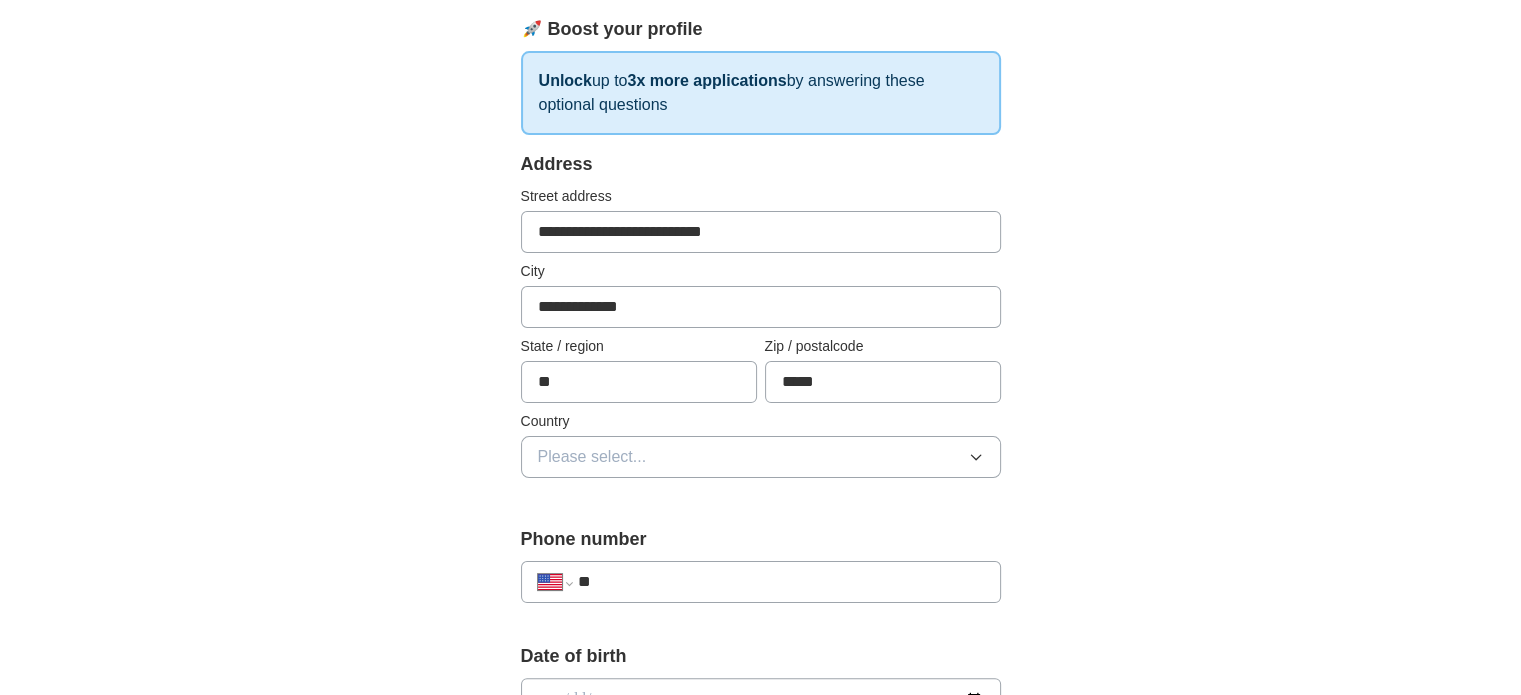 scroll, scrollTop: 439, scrollLeft: 0, axis: vertical 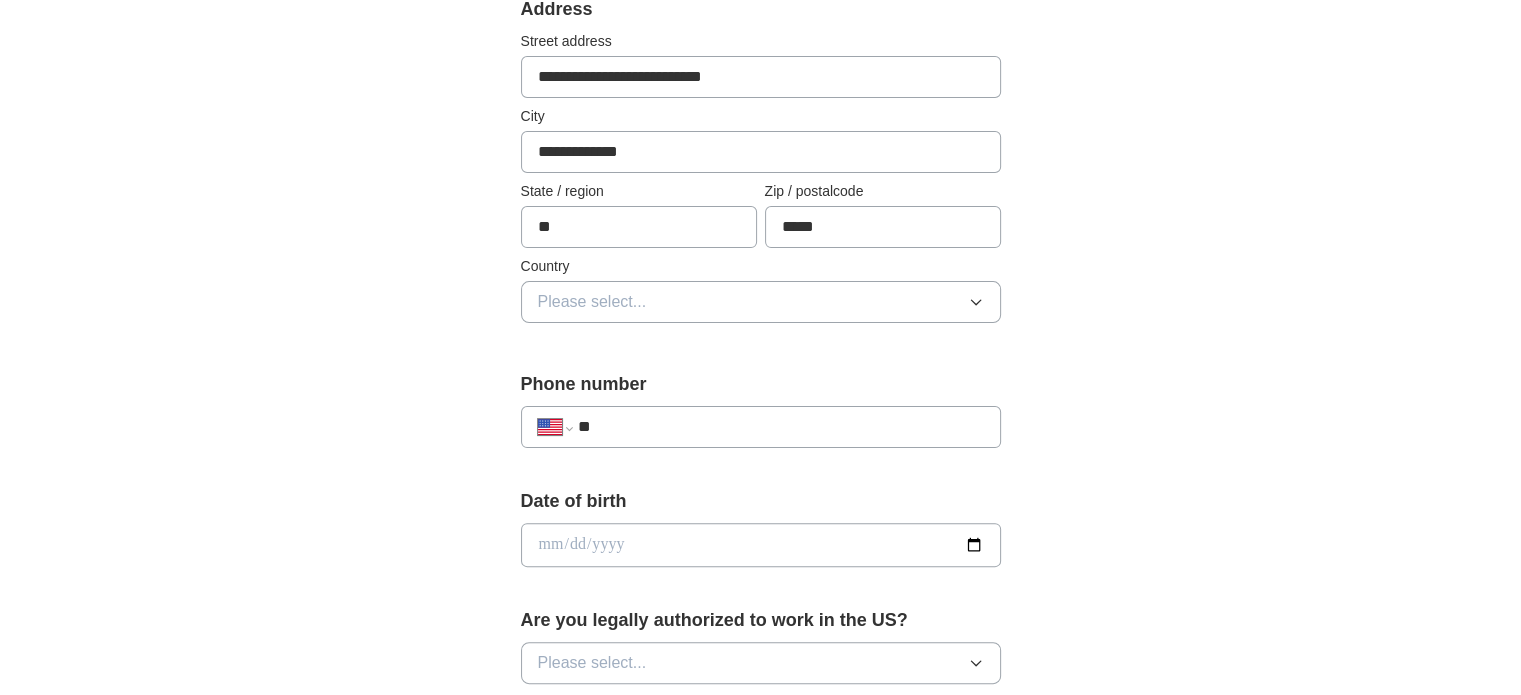 click on "**" at bounding box center (780, 427) 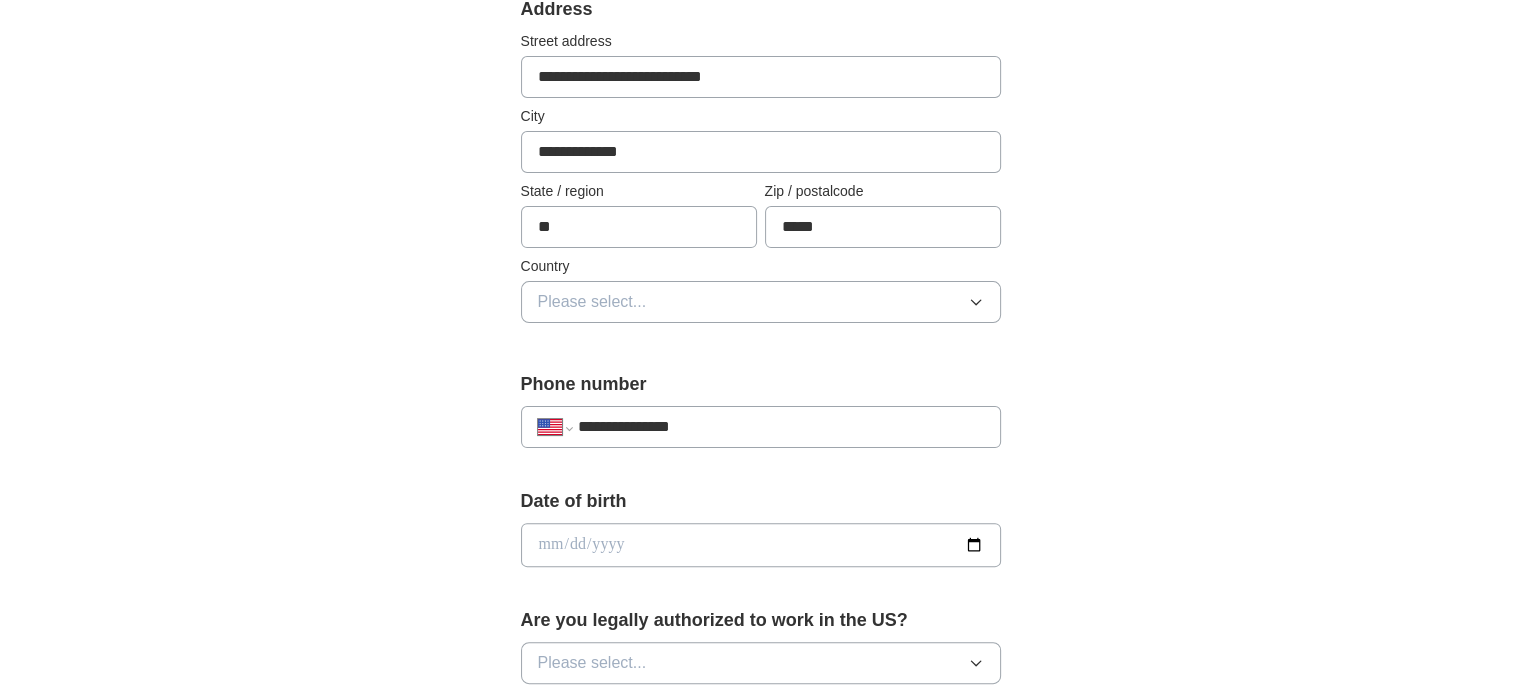 type on "**********" 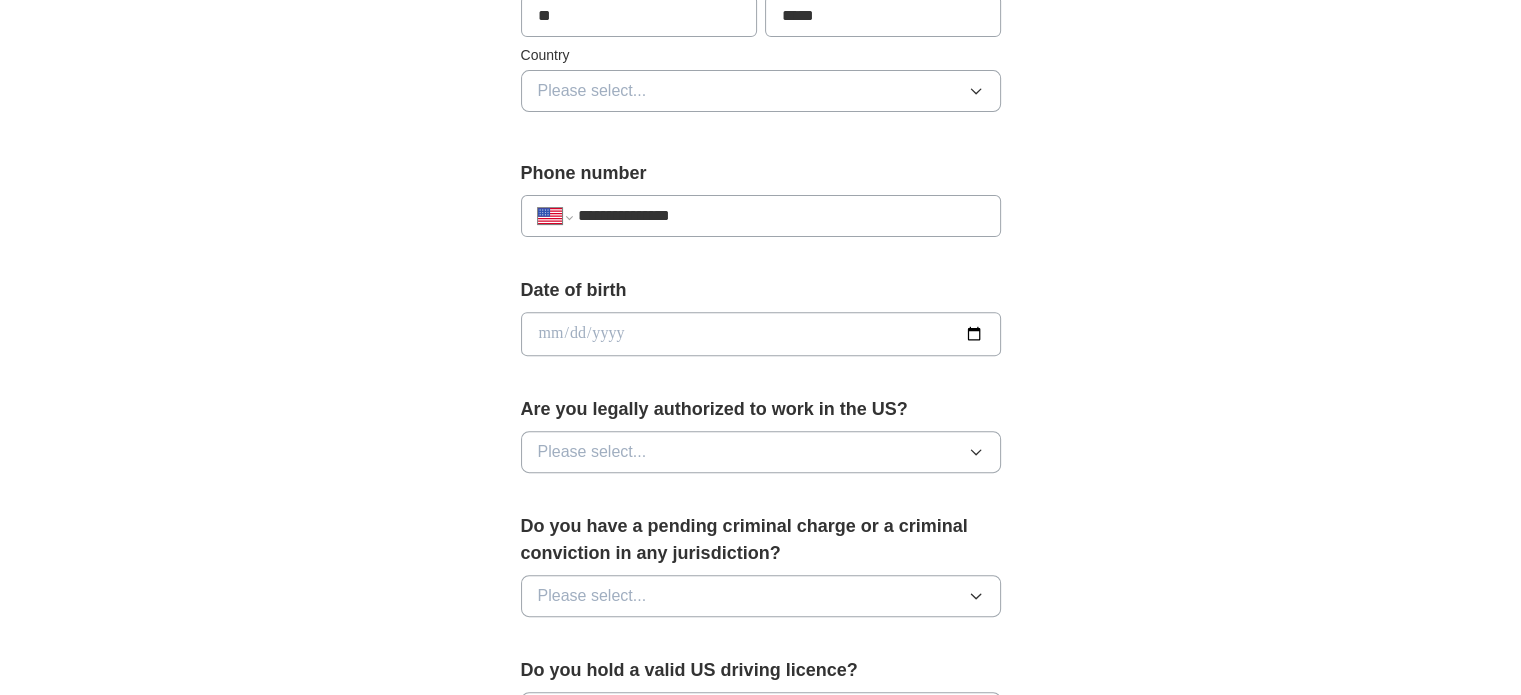 scroll, scrollTop: 651, scrollLeft: 0, axis: vertical 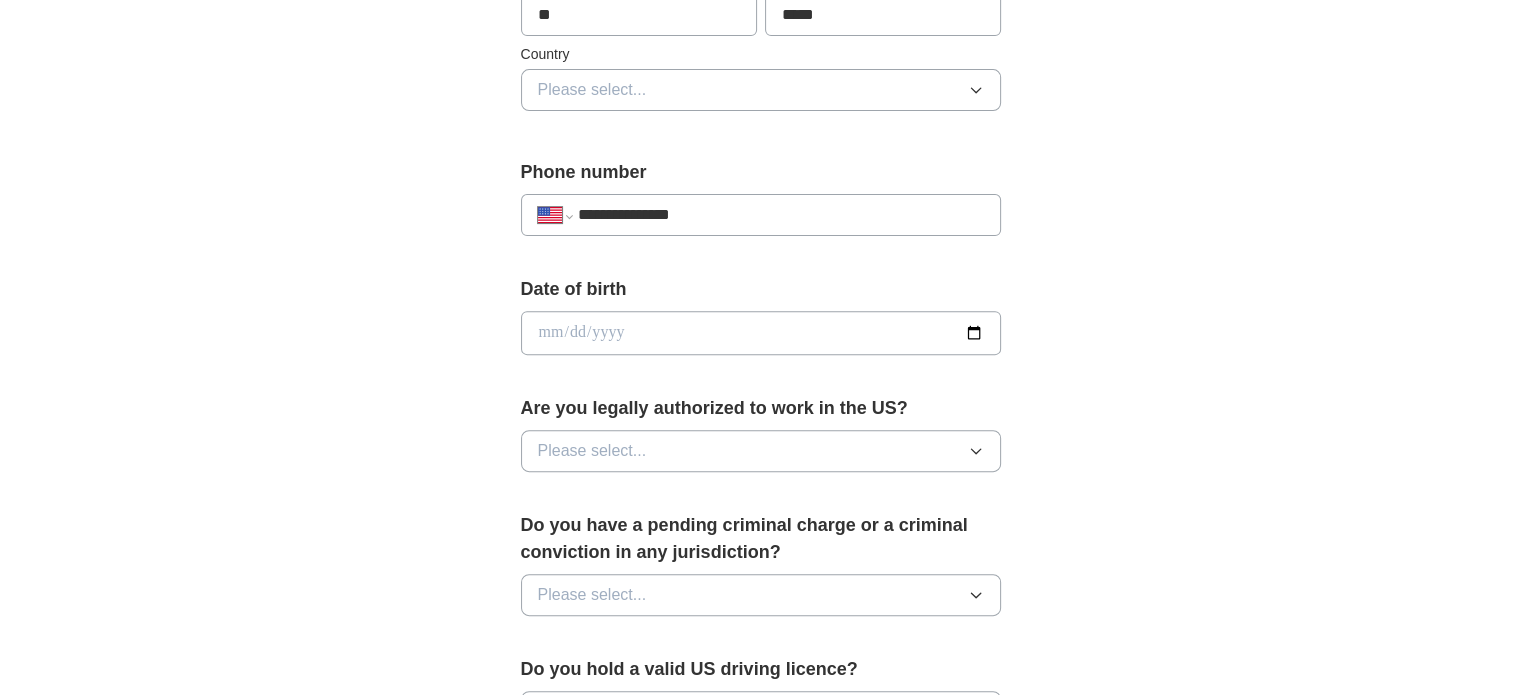 click at bounding box center (761, 333) 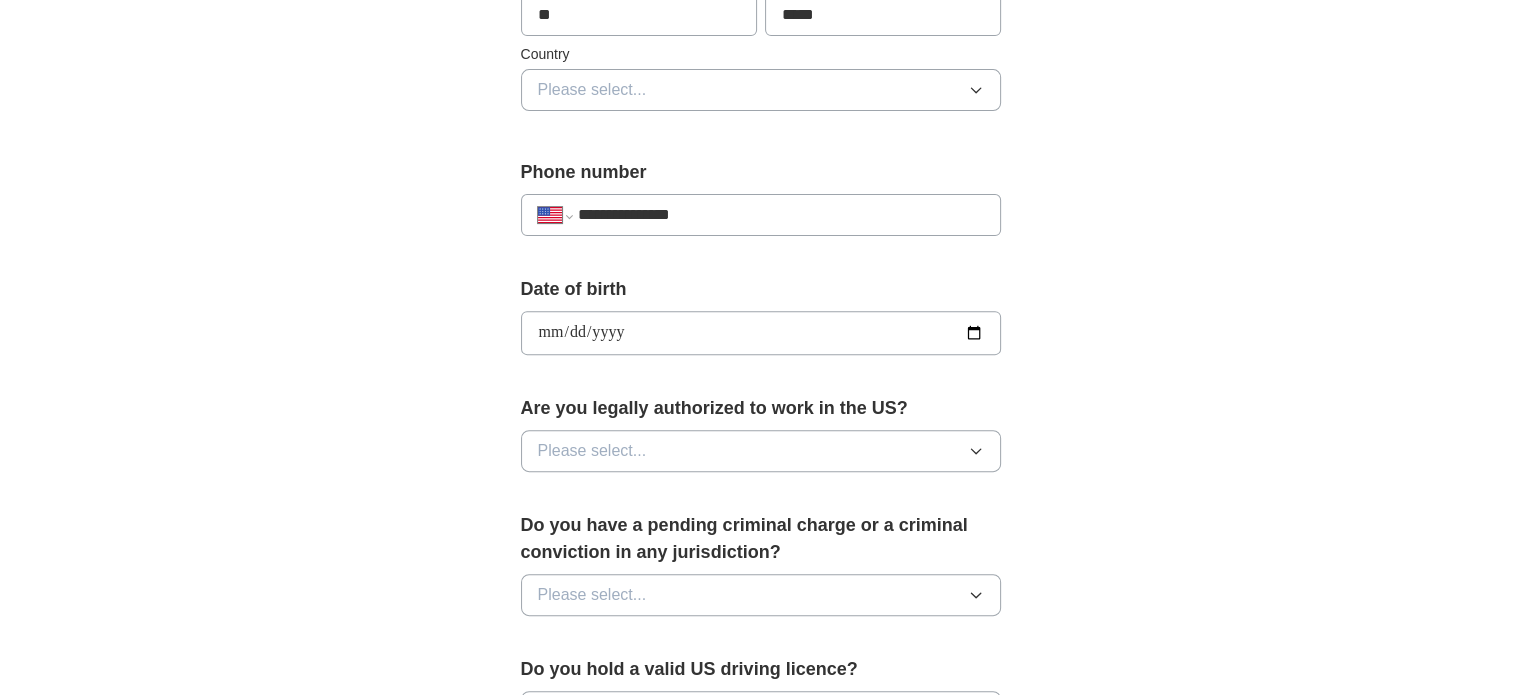 click on "**********" at bounding box center [761, 333] 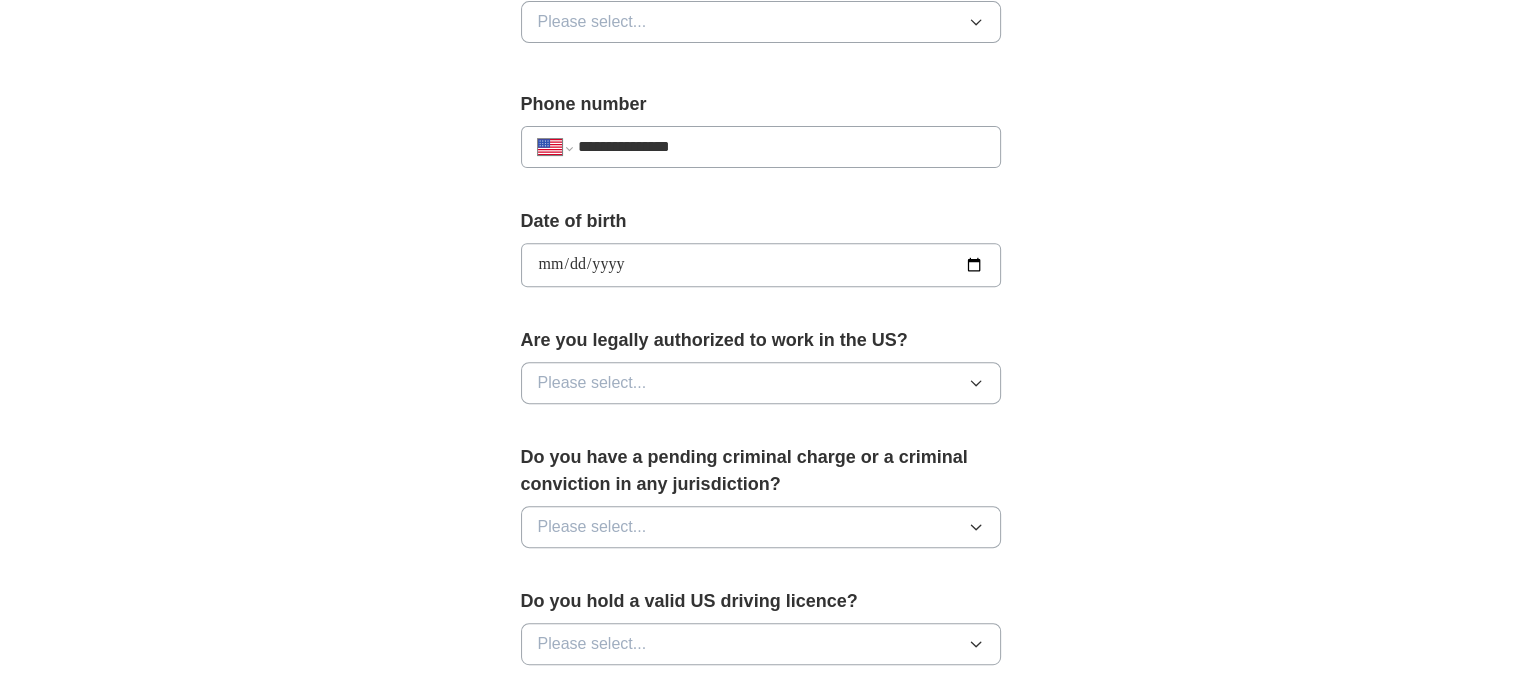 scroll, scrollTop: 722, scrollLeft: 0, axis: vertical 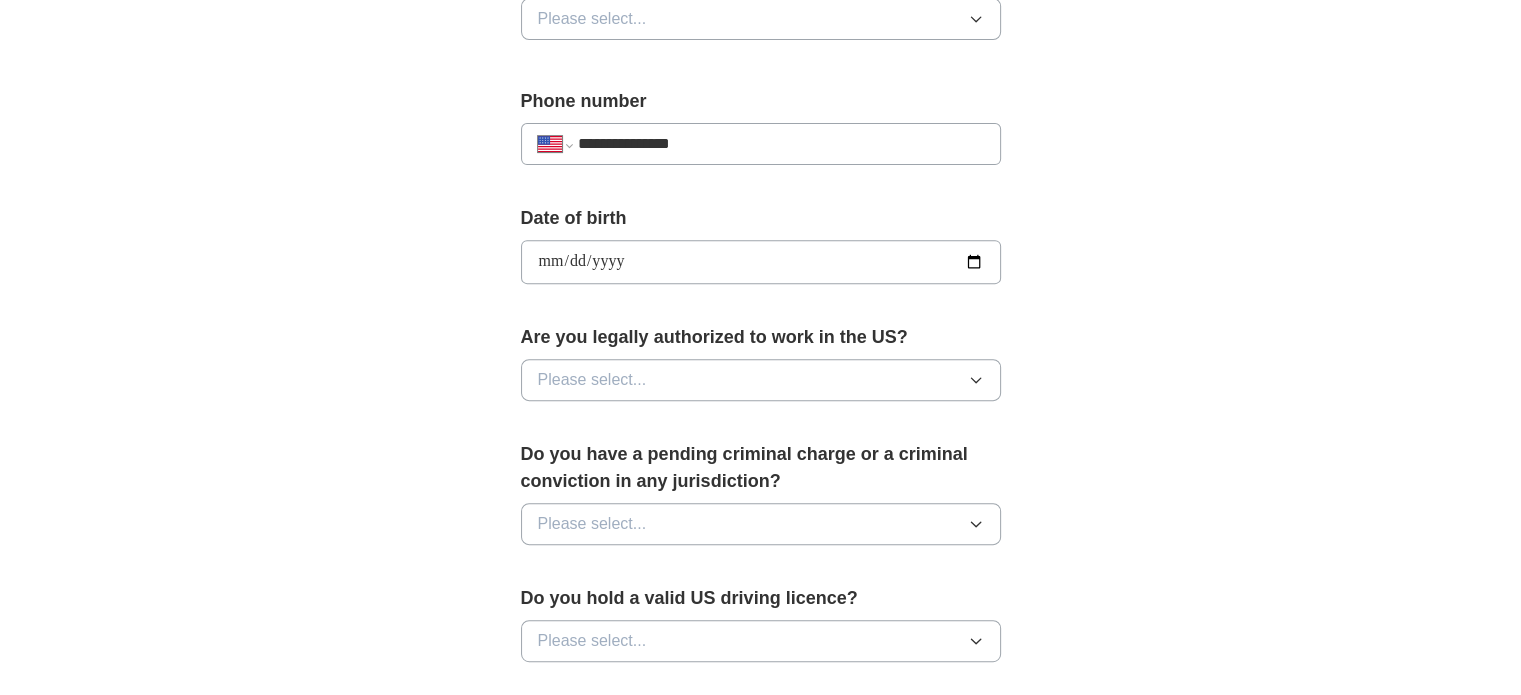 click on "Please select..." at bounding box center [761, 380] 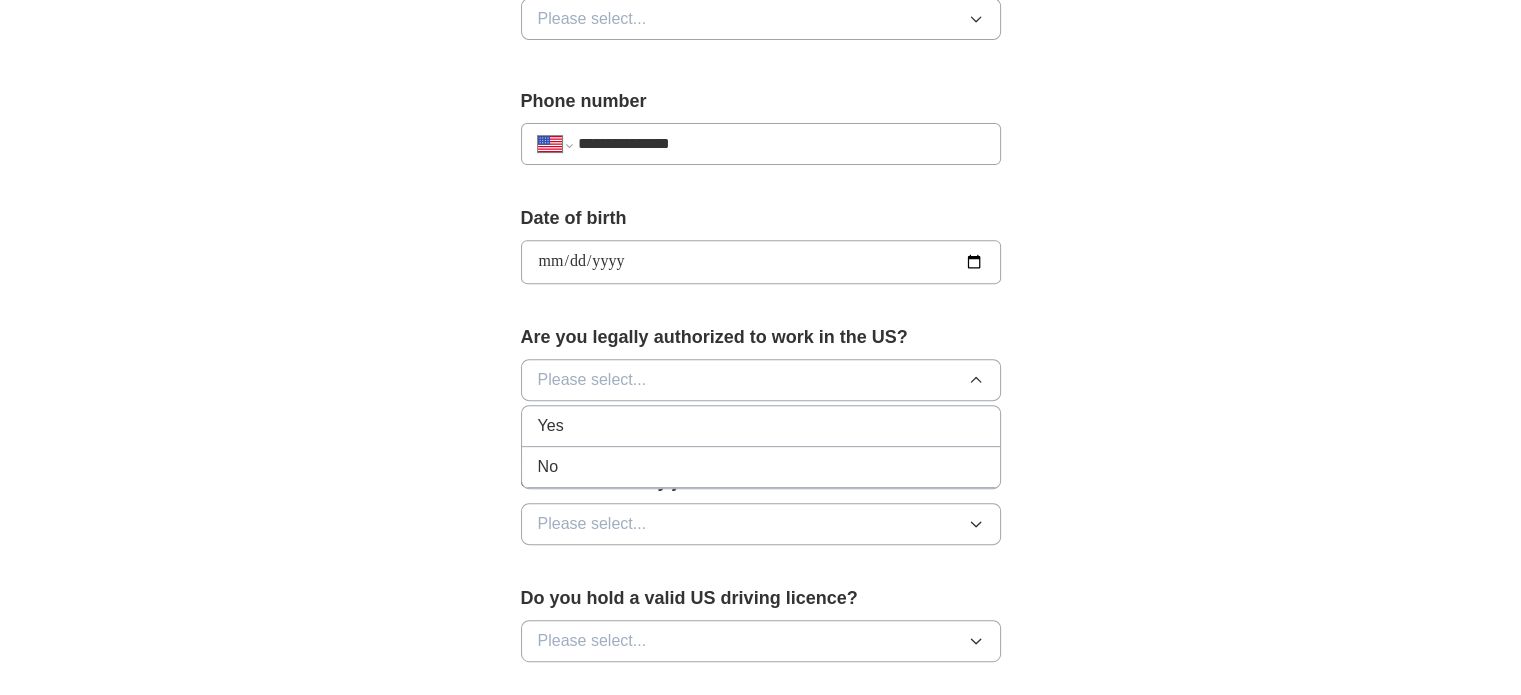 click on "Yes" at bounding box center [761, 426] 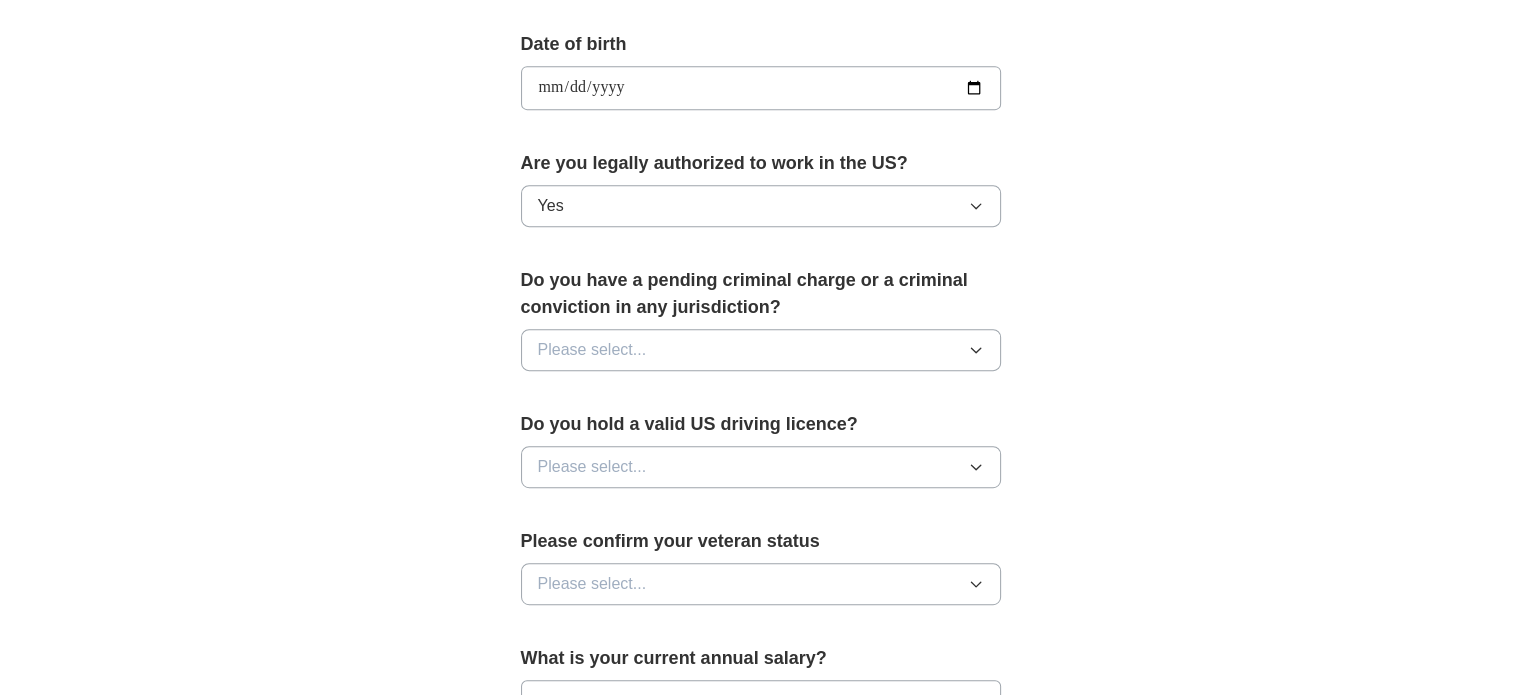 scroll, scrollTop: 908, scrollLeft: 0, axis: vertical 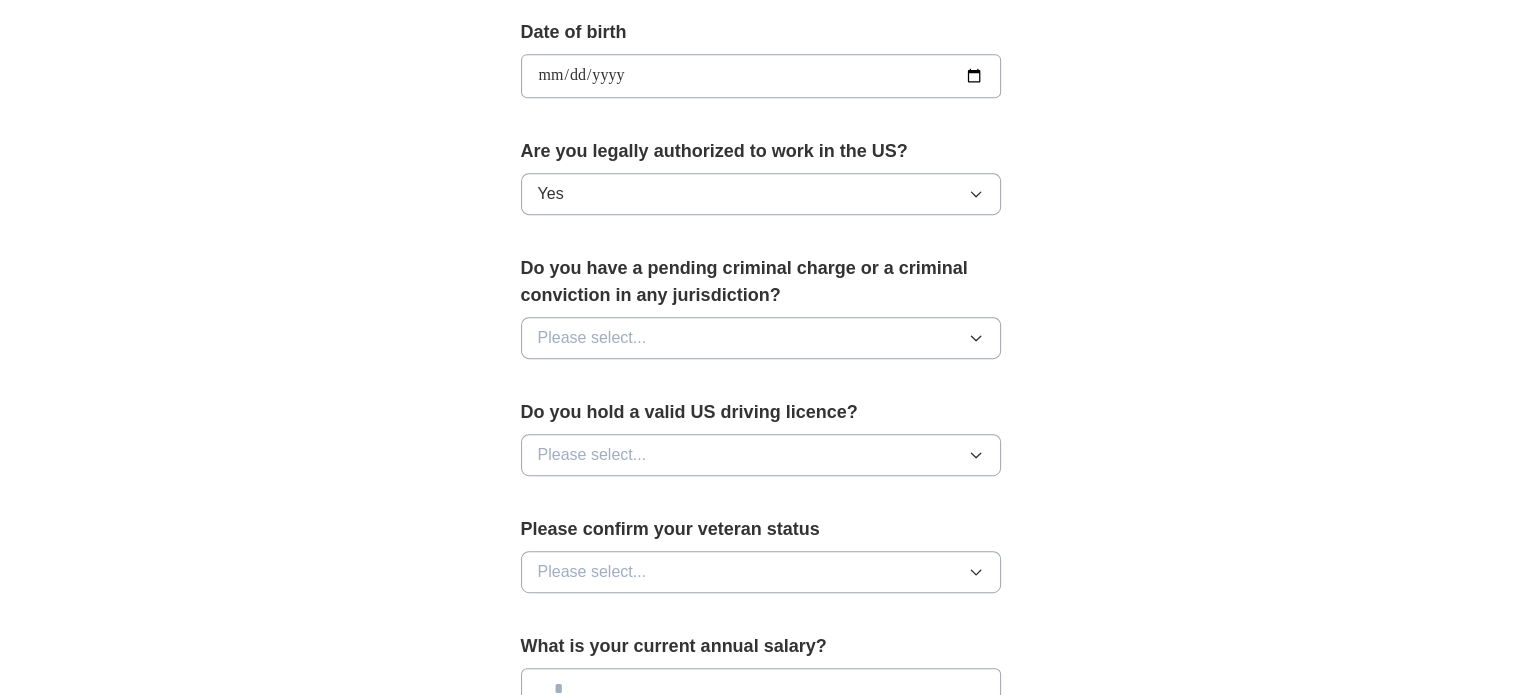 click on "Please select..." at bounding box center [761, 338] 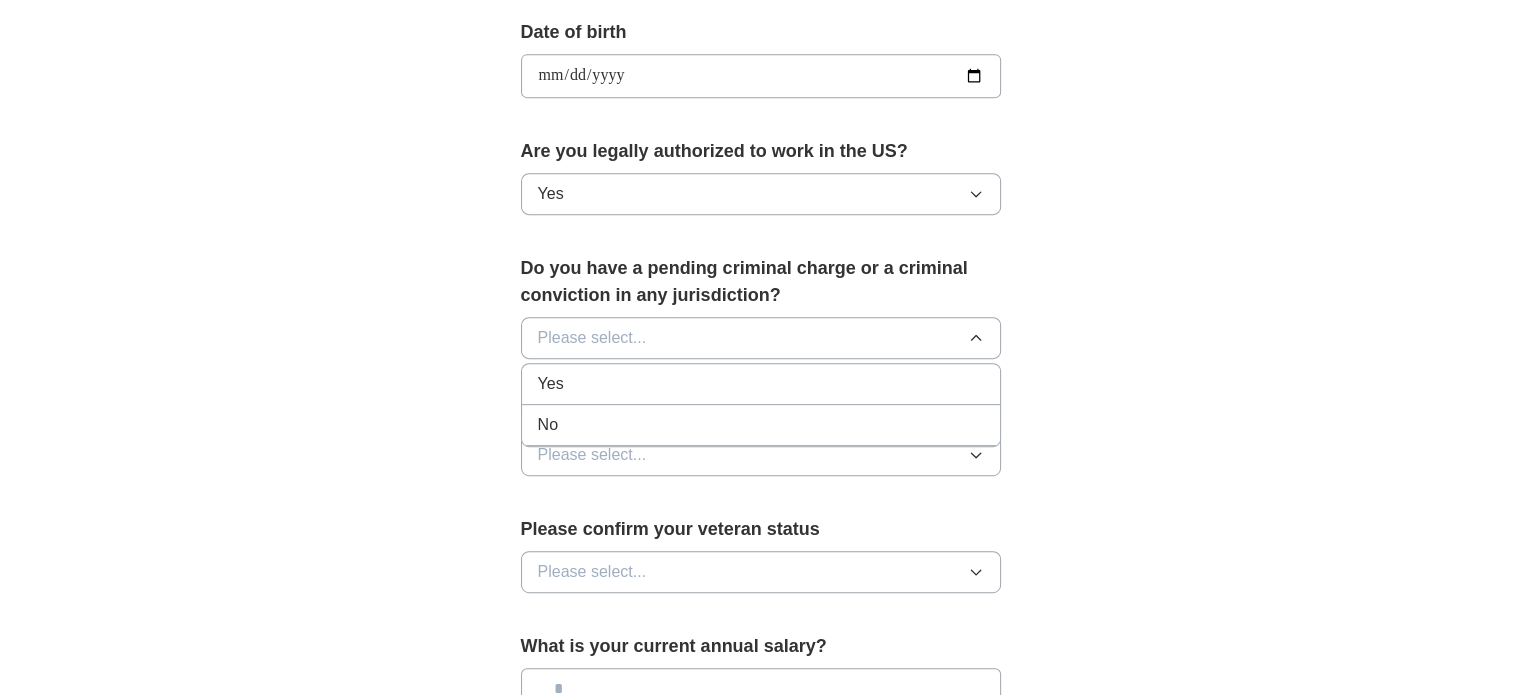 click on "No" at bounding box center (761, 425) 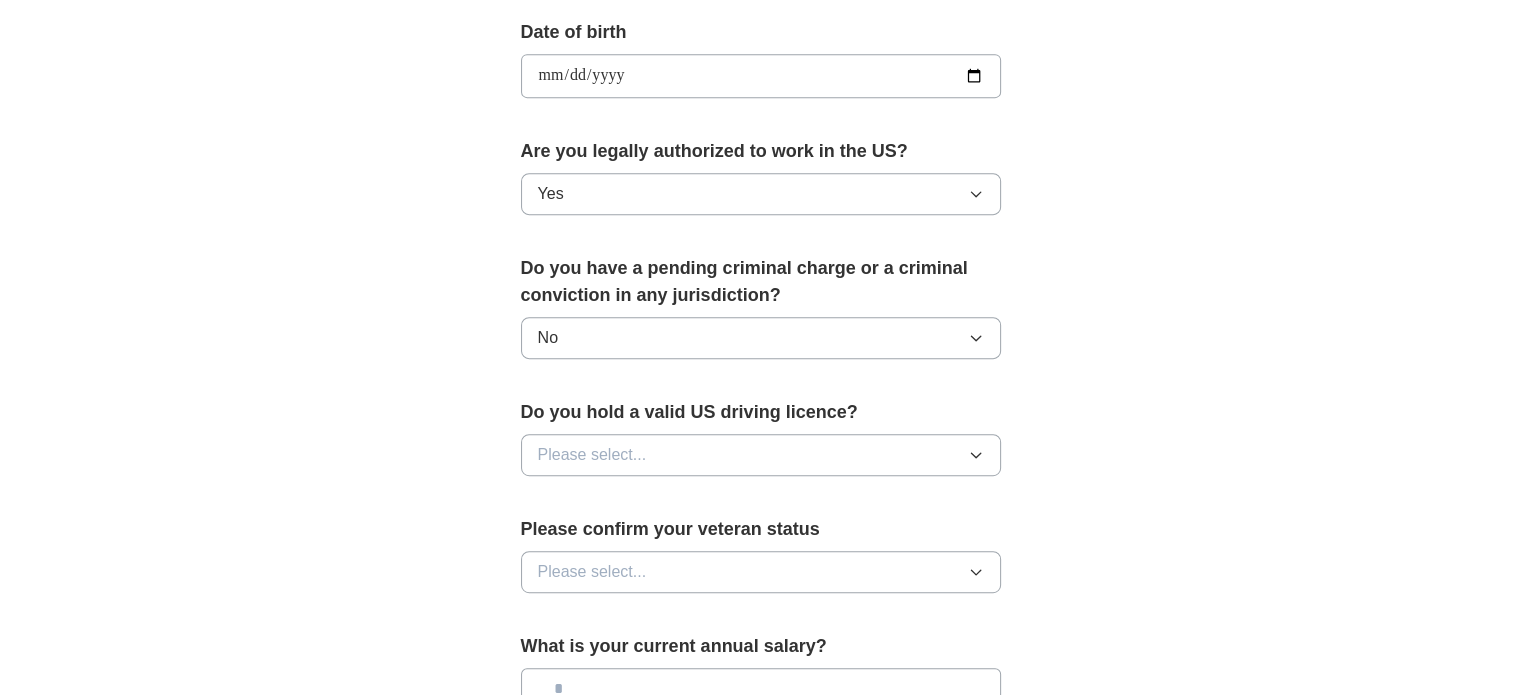 click on "Please select..." at bounding box center (761, 455) 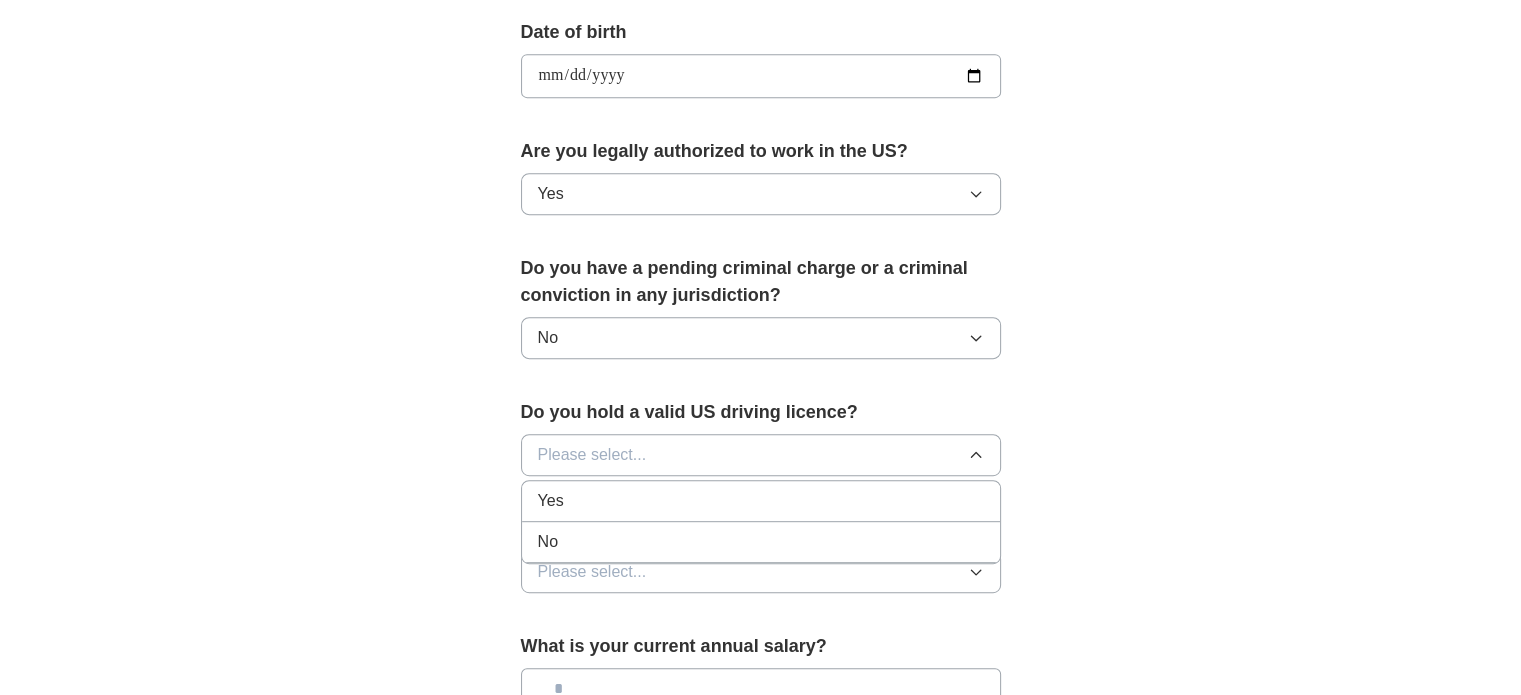 click on "Yes" at bounding box center [761, 501] 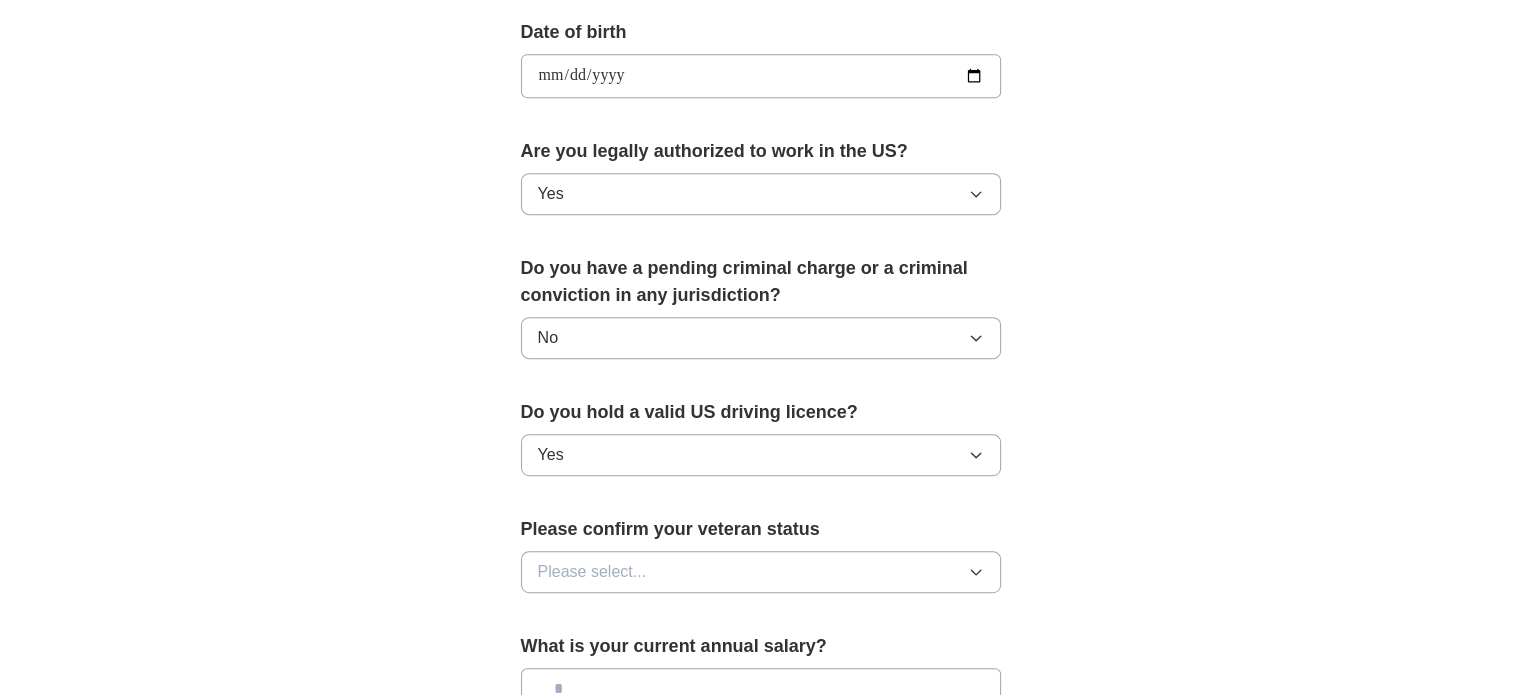 click on "**********" at bounding box center [761, 106] 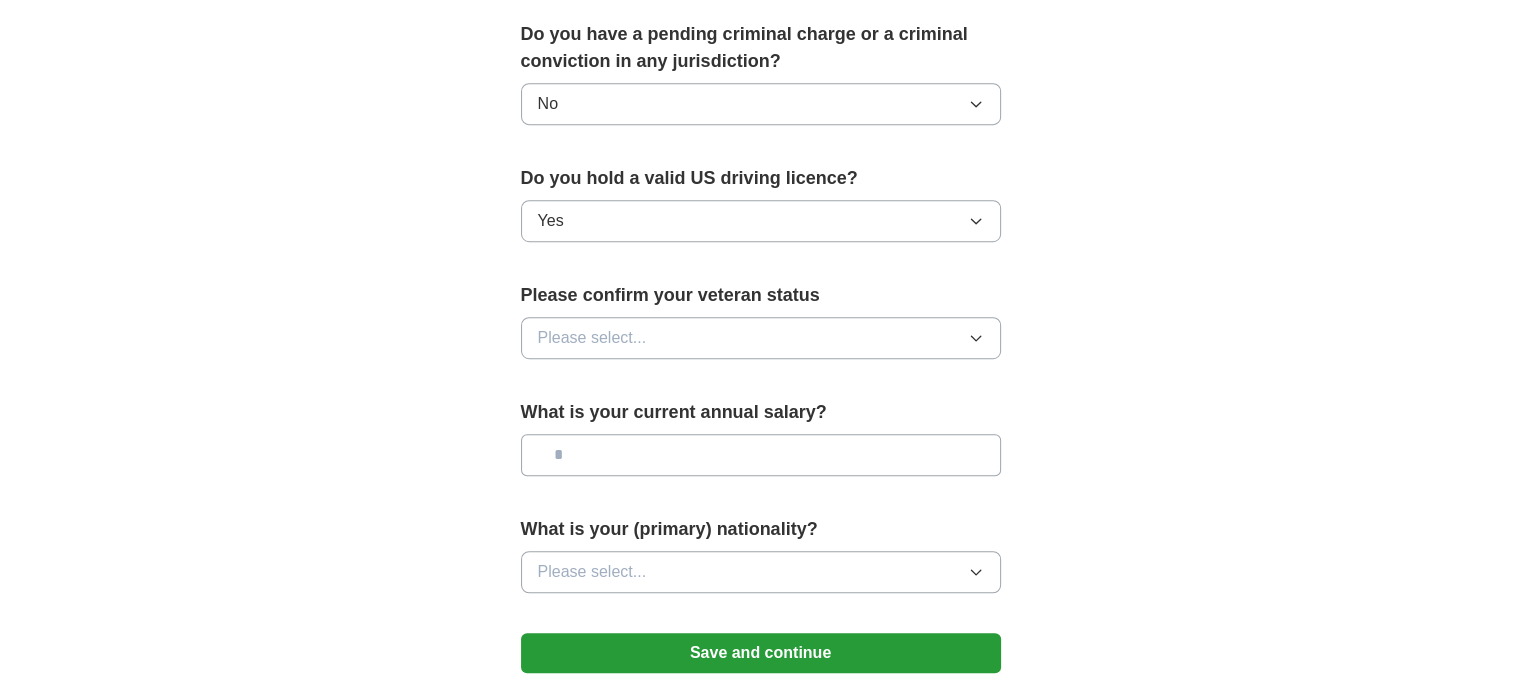 scroll, scrollTop: 1144, scrollLeft: 0, axis: vertical 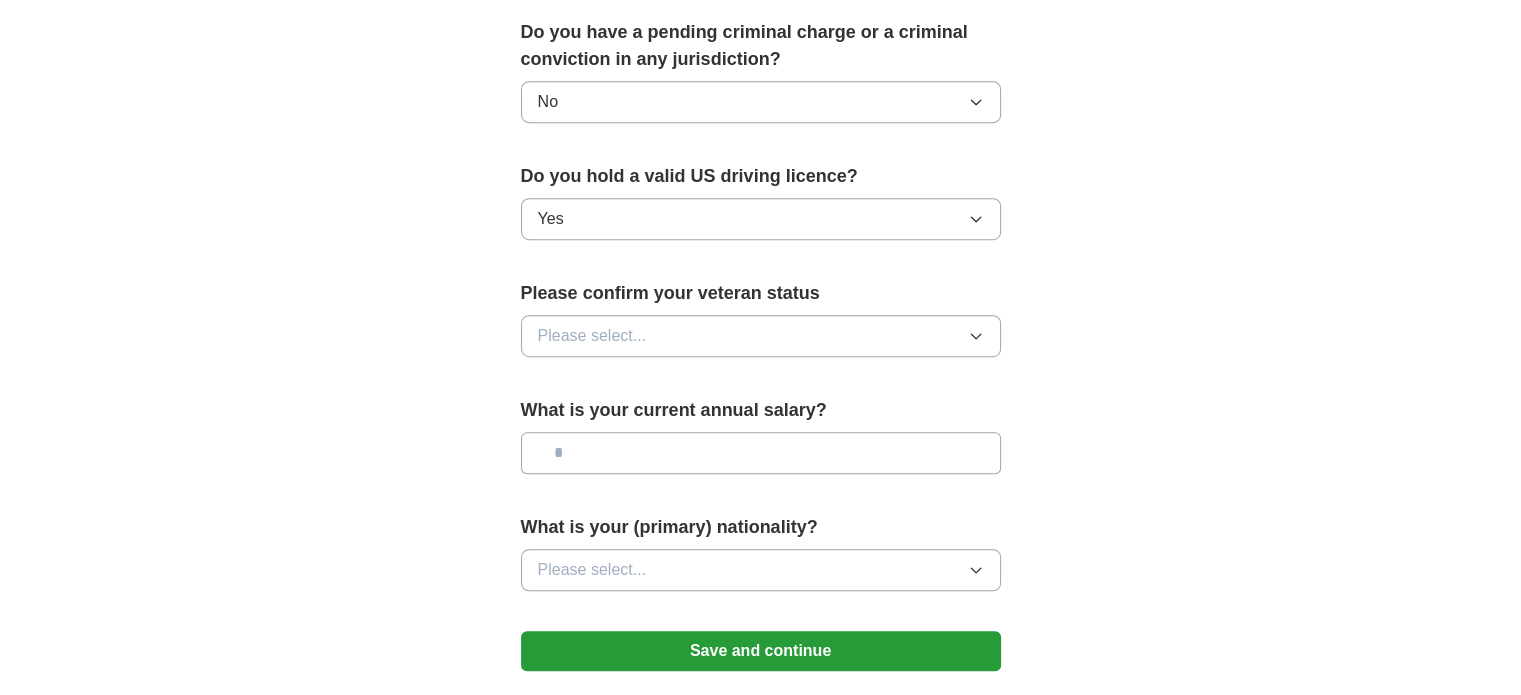 click on "Please confirm your veteran status Please select..." at bounding box center (761, 326) 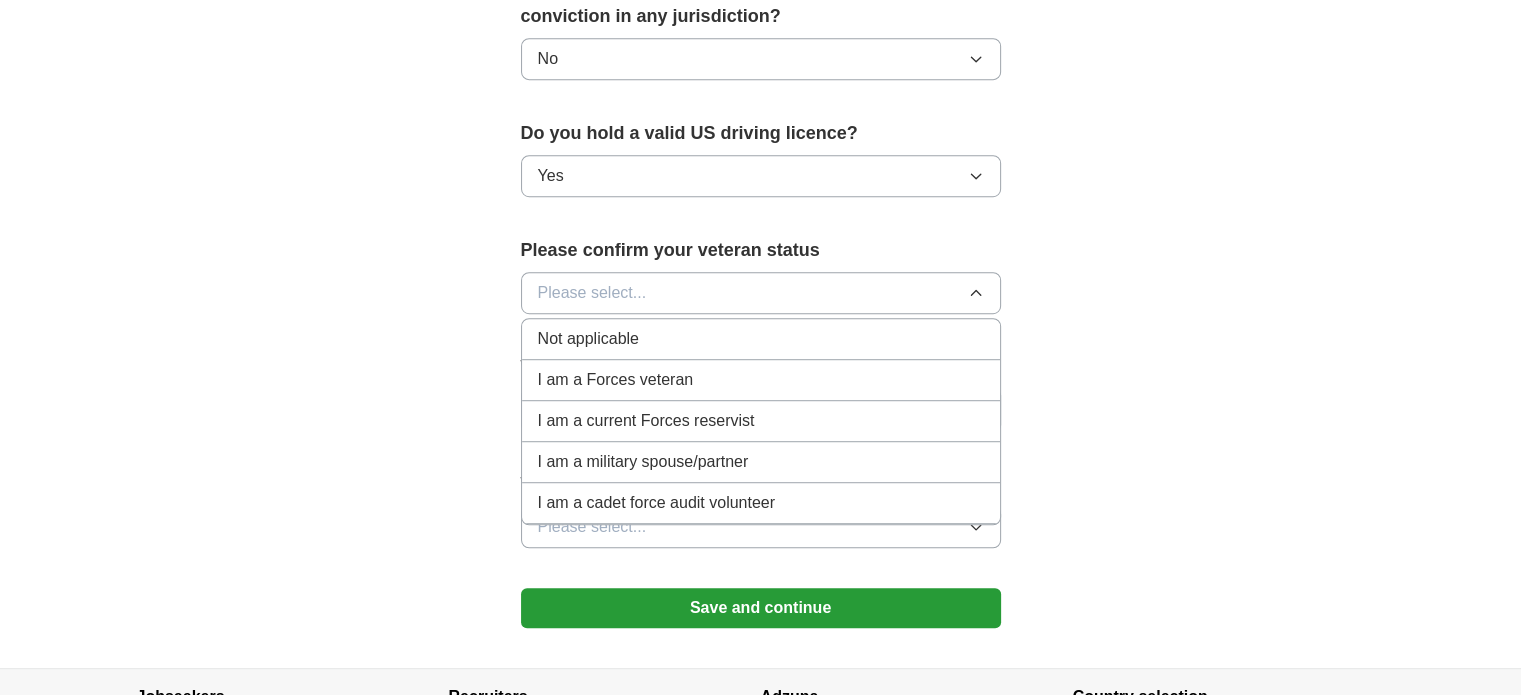scroll, scrollTop: 1186, scrollLeft: 0, axis: vertical 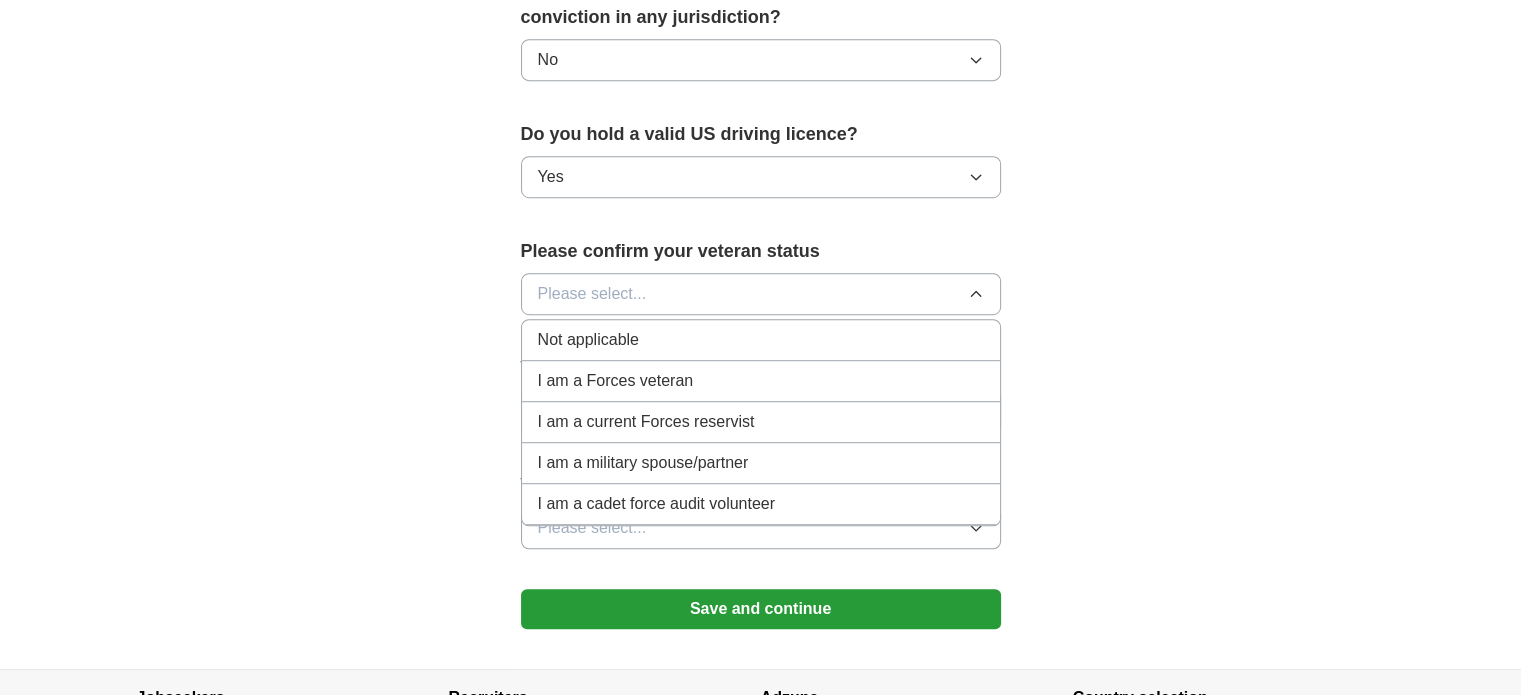 click on "Not applicable" at bounding box center (588, 340) 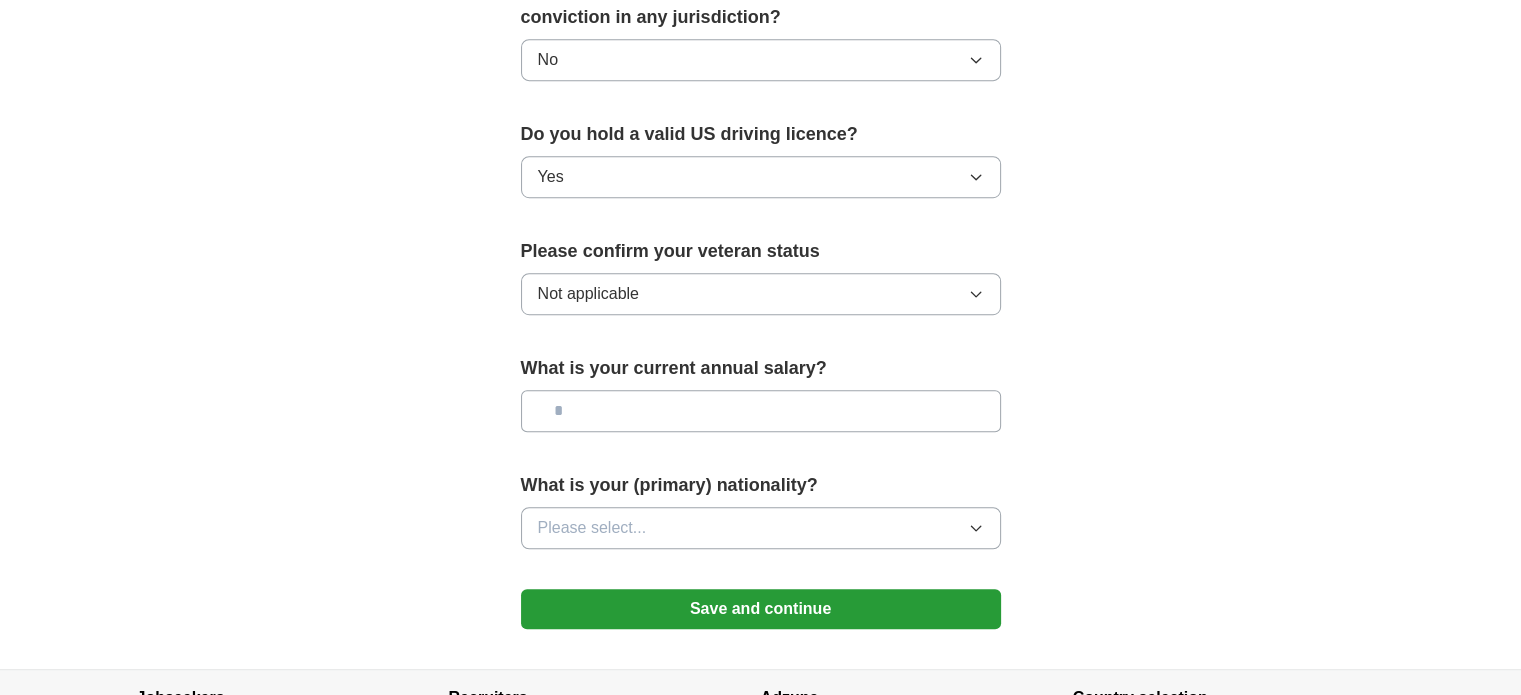 click at bounding box center (761, 411) 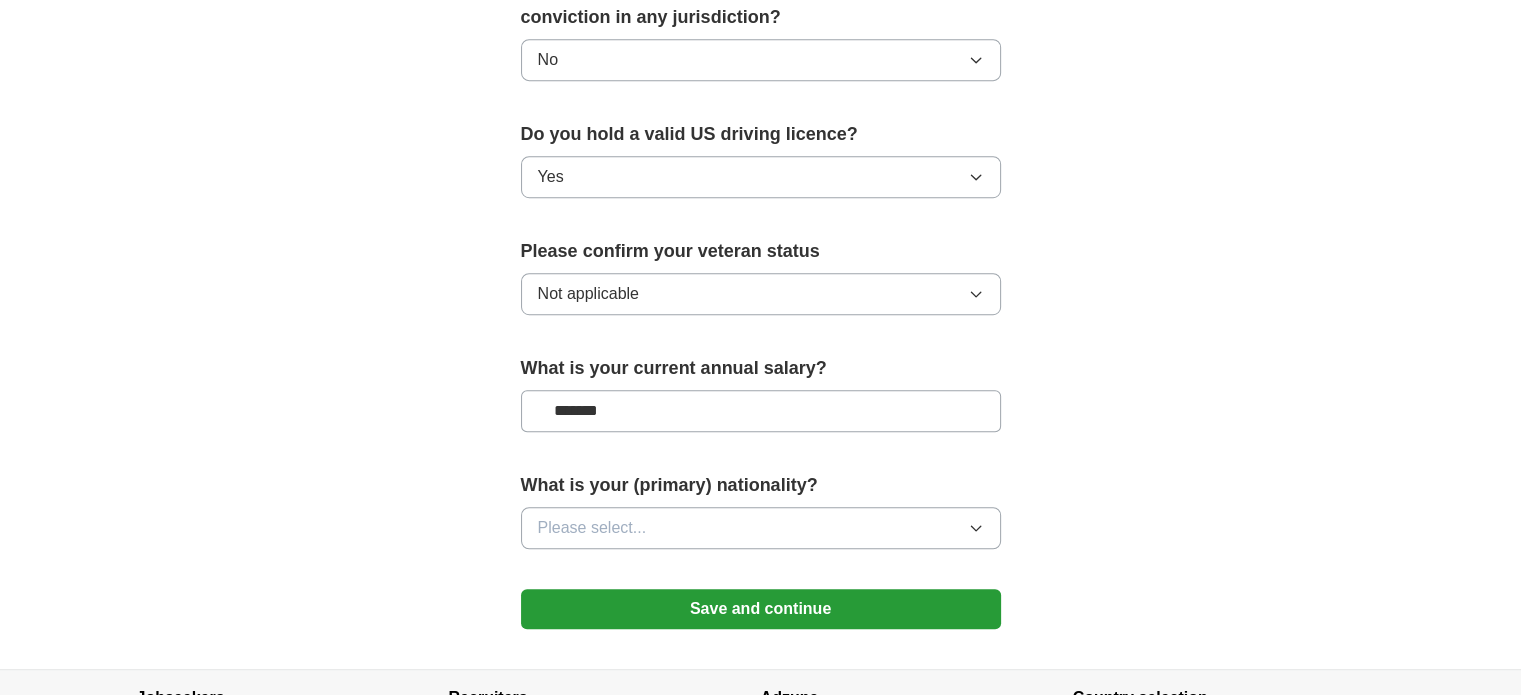 type on "*******" 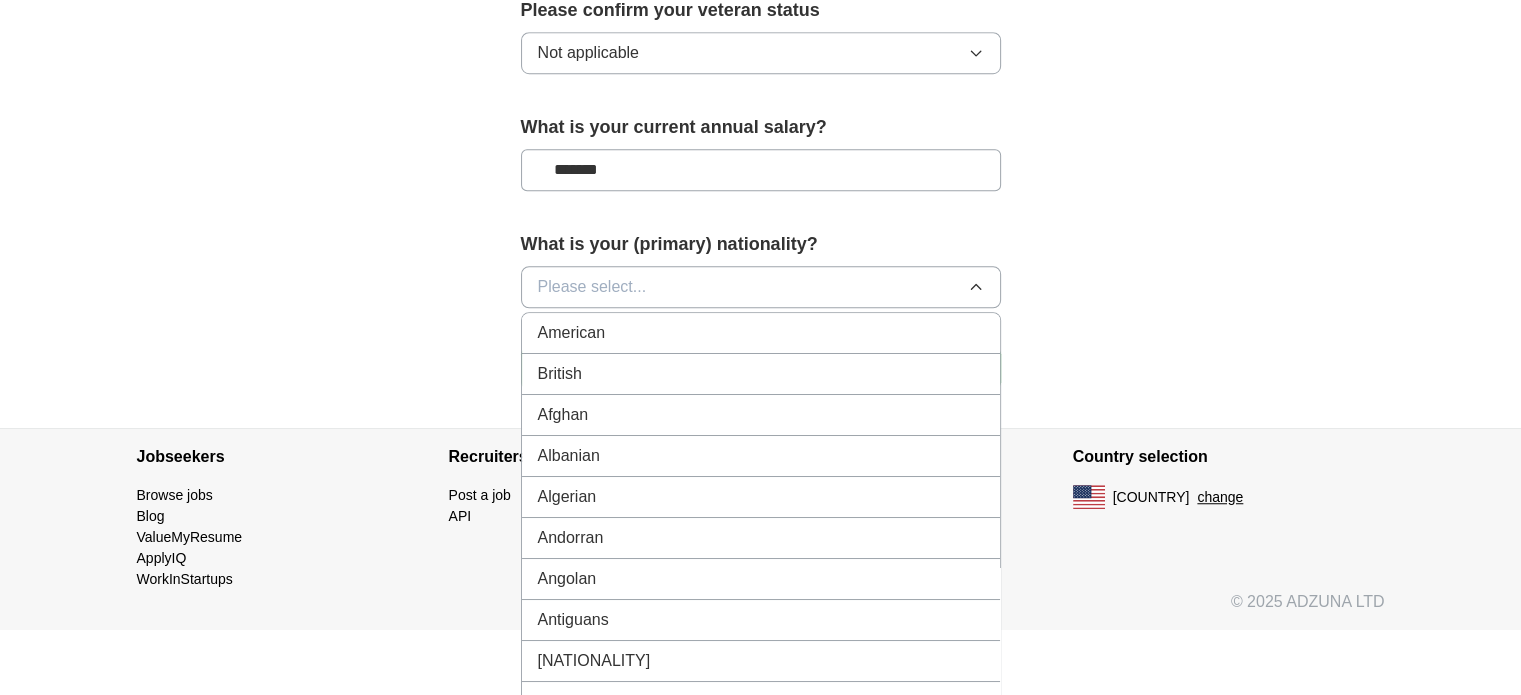 scroll, scrollTop: 1426, scrollLeft: 0, axis: vertical 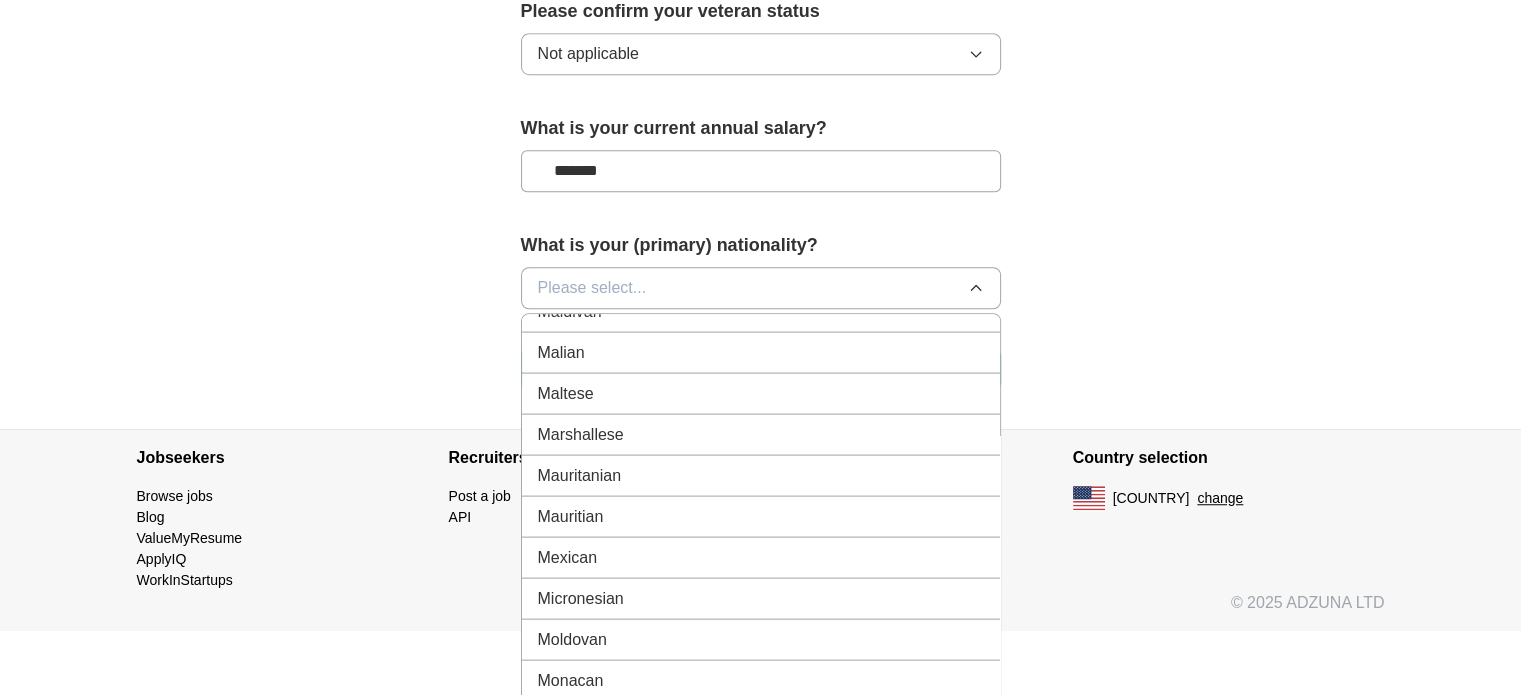 click on "Mexican" at bounding box center [568, 557] 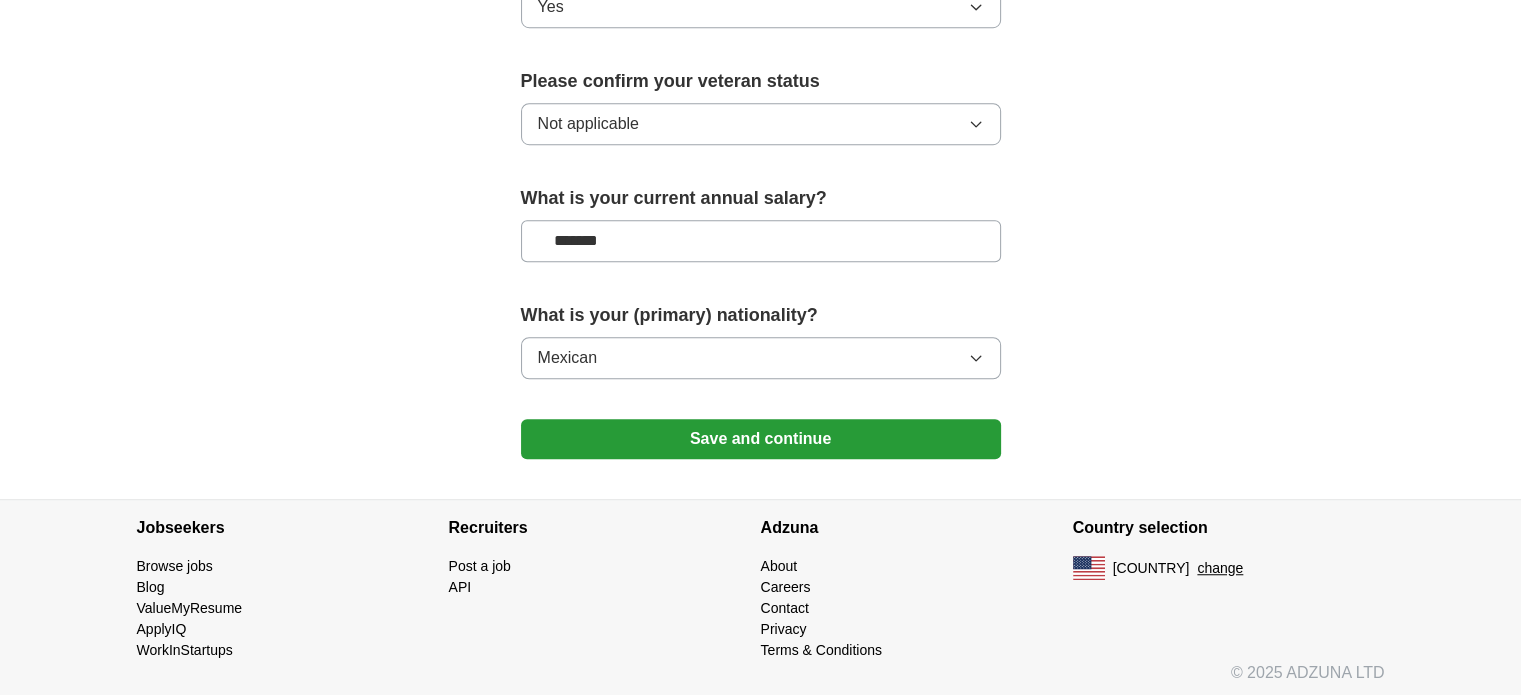 click on "Save and continue" at bounding box center (761, 439) 